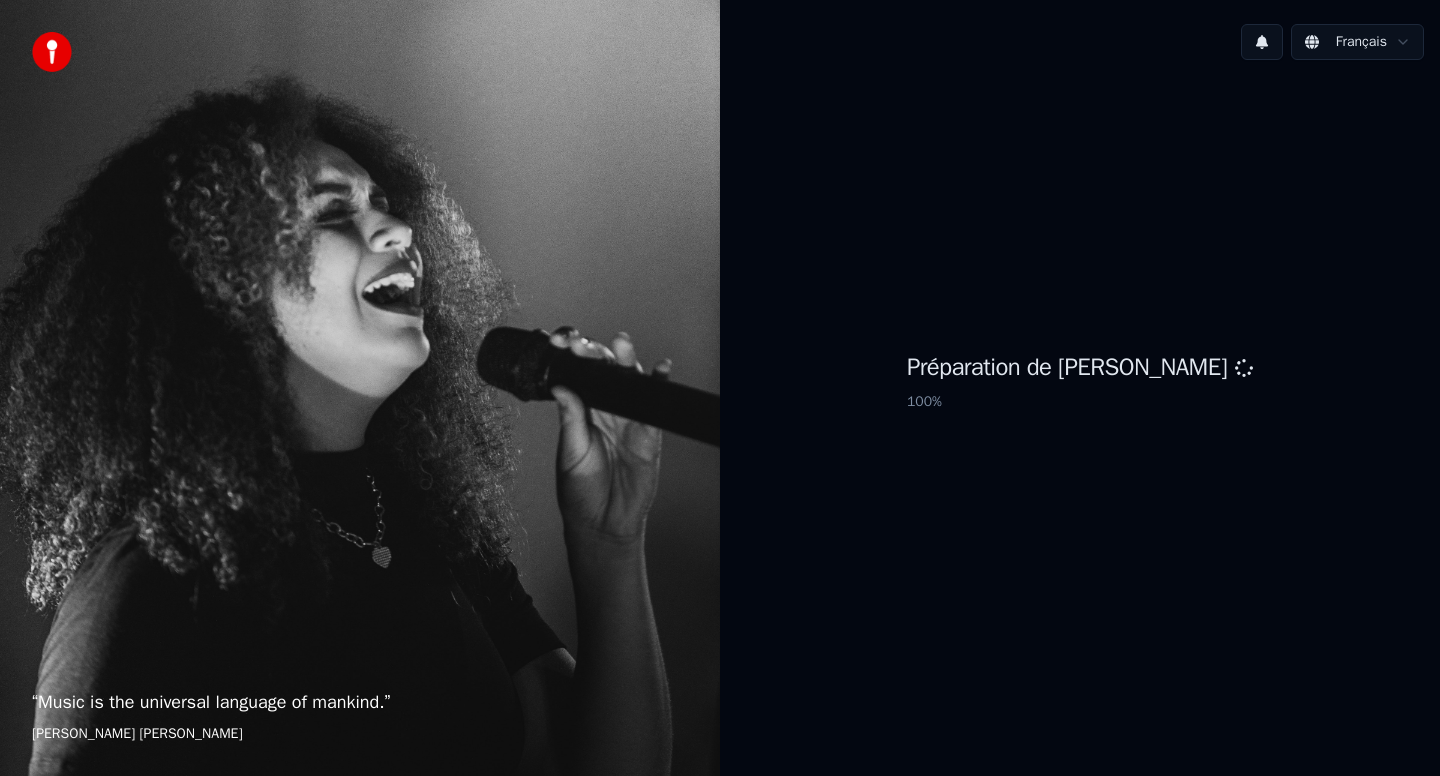 scroll, scrollTop: 0, scrollLeft: 0, axis: both 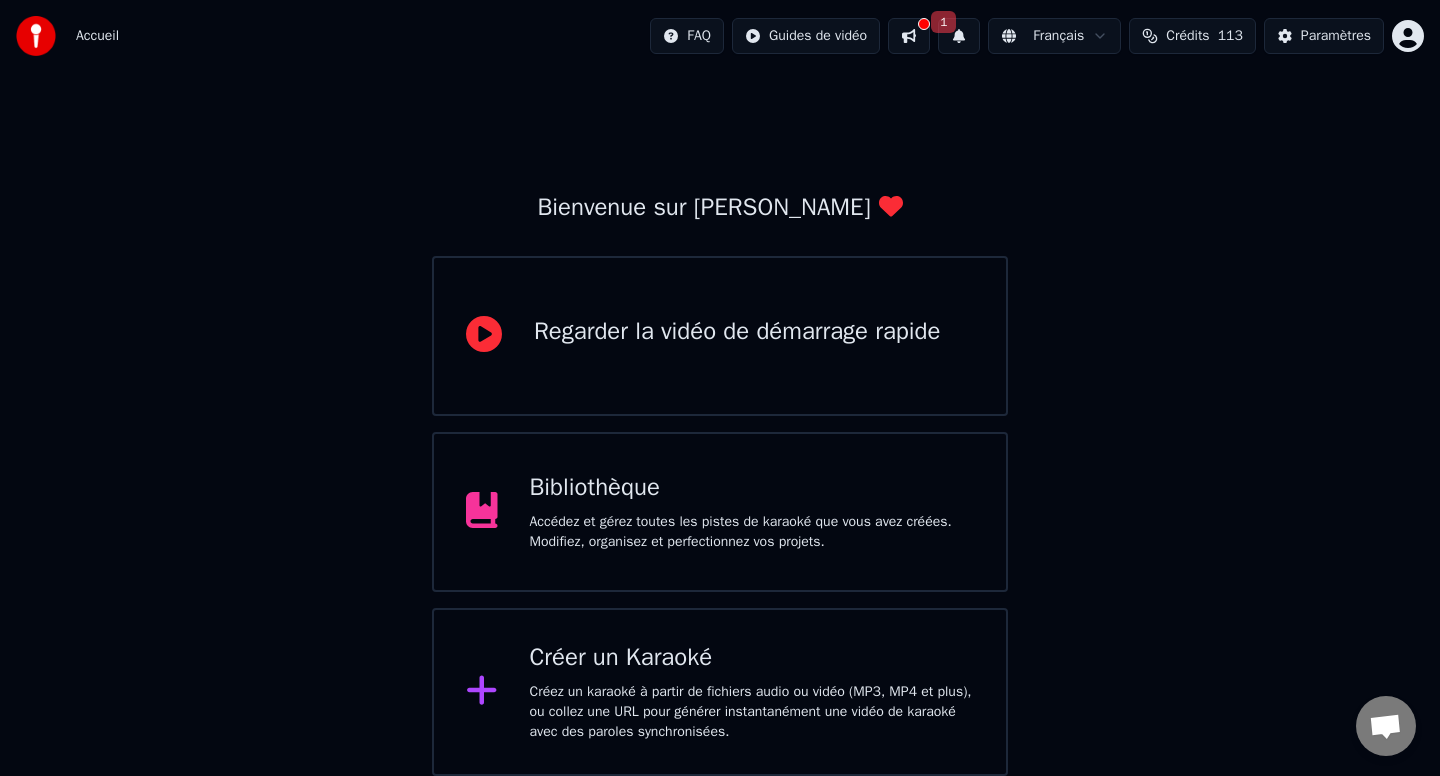 click on "Créez un karaoké à partir de fichiers audio ou vidéo (MP3, MP4 et plus), ou collez une URL pour générer instantanément une vidéo de karaoké avec des paroles synchronisées." at bounding box center (752, 712) 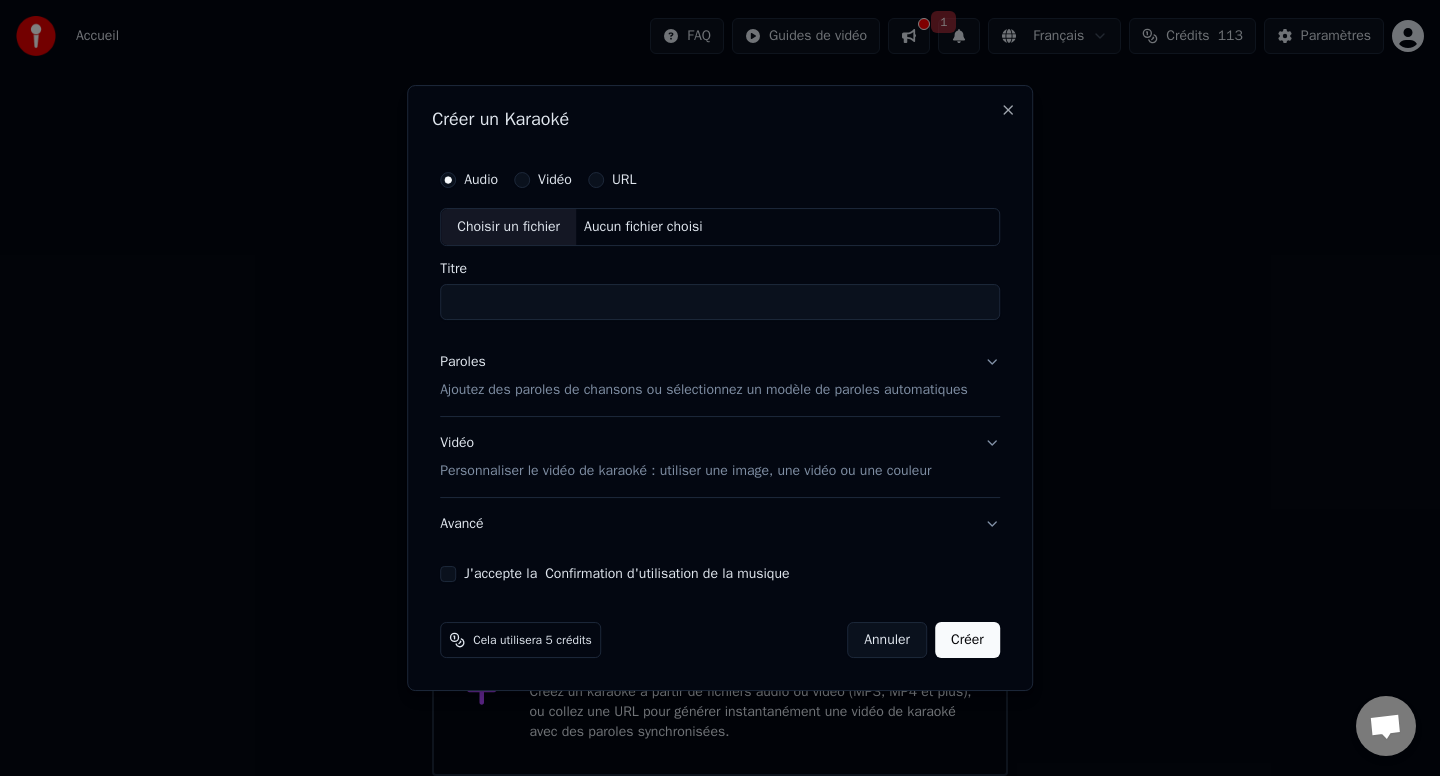 click on "Choisir un fichier" at bounding box center (508, 227) 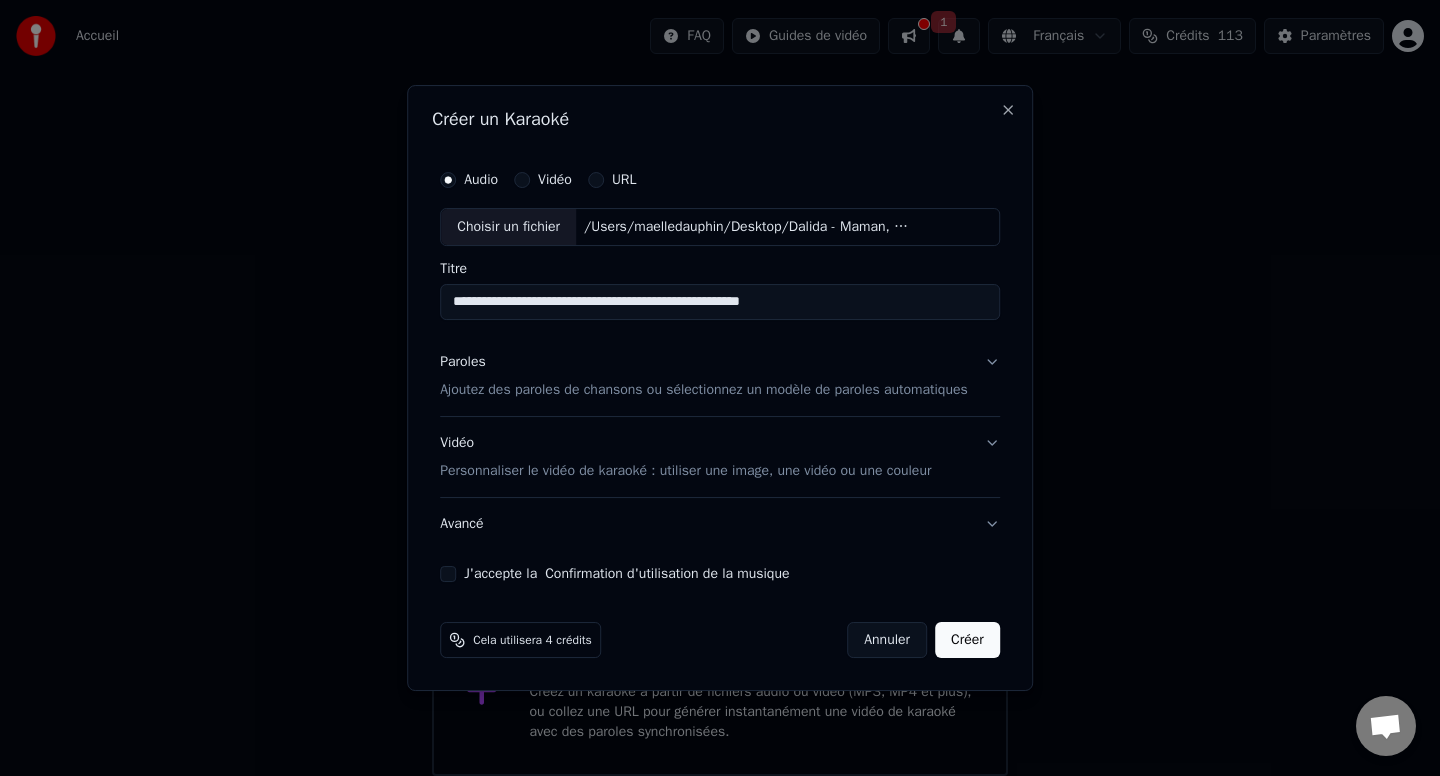drag, startPoint x: 802, startPoint y: 302, endPoint x: 698, endPoint y: 299, distance: 104.04326 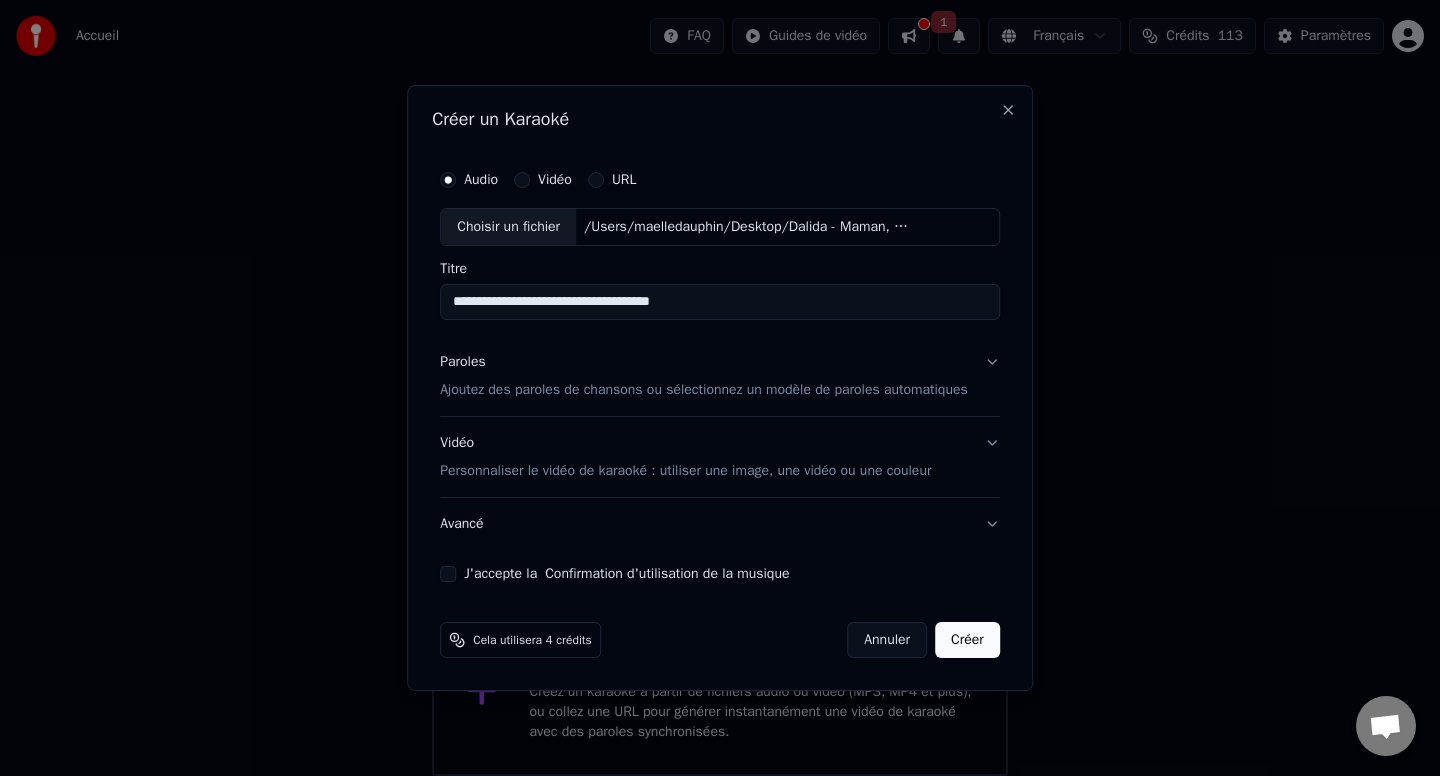 drag, startPoint x: 490, startPoint y: 304, endPoint x: 354, endPoint y: 304, distance: 136 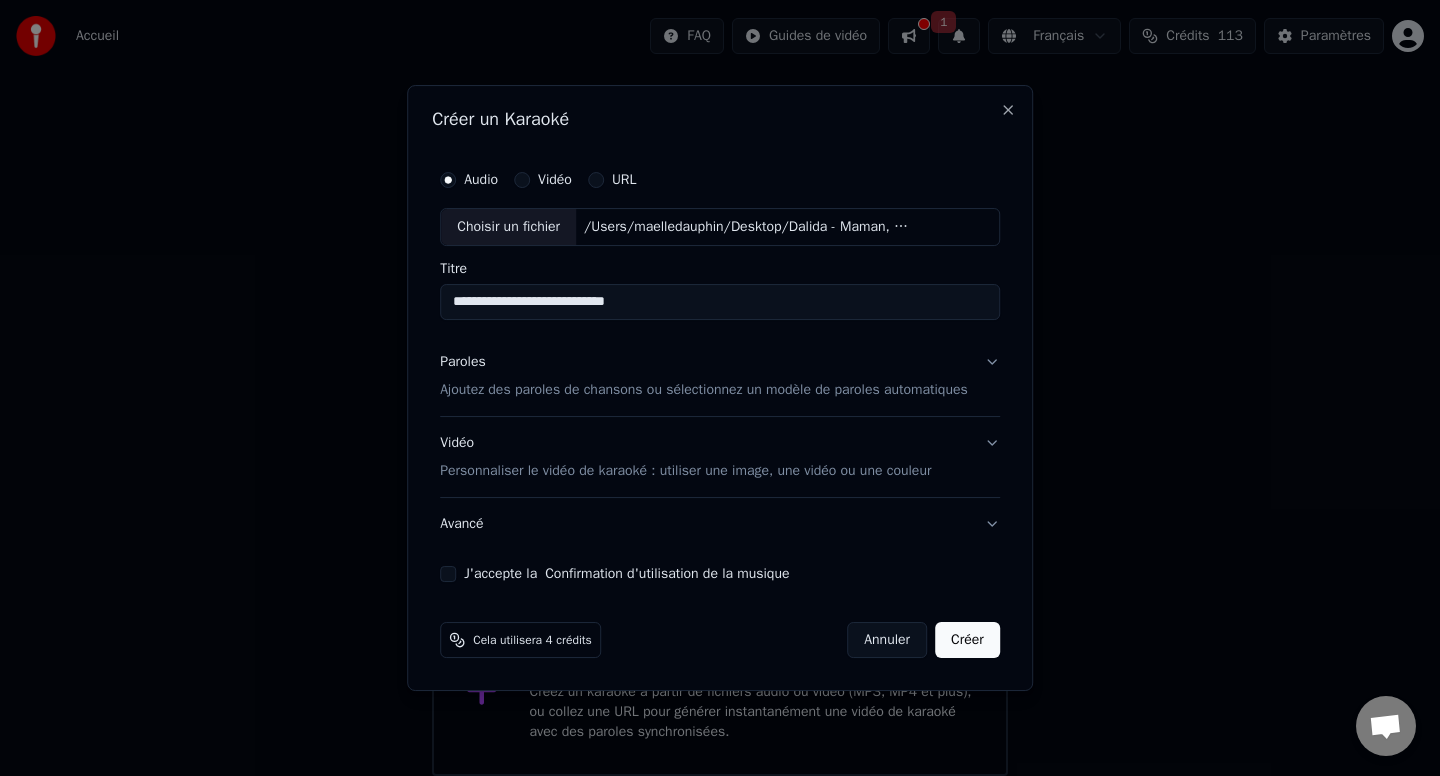 type on "**********" 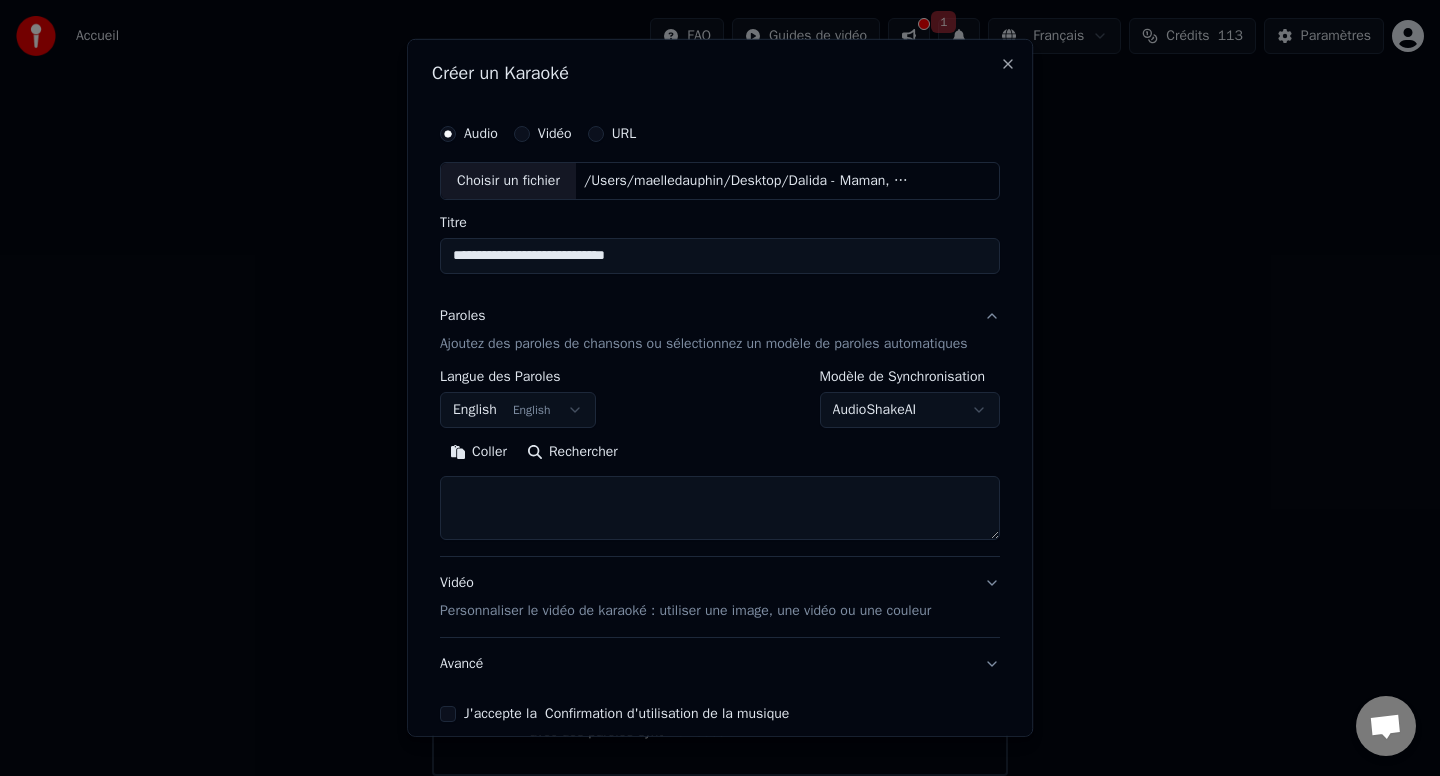 click at bounding box center (720, 508) 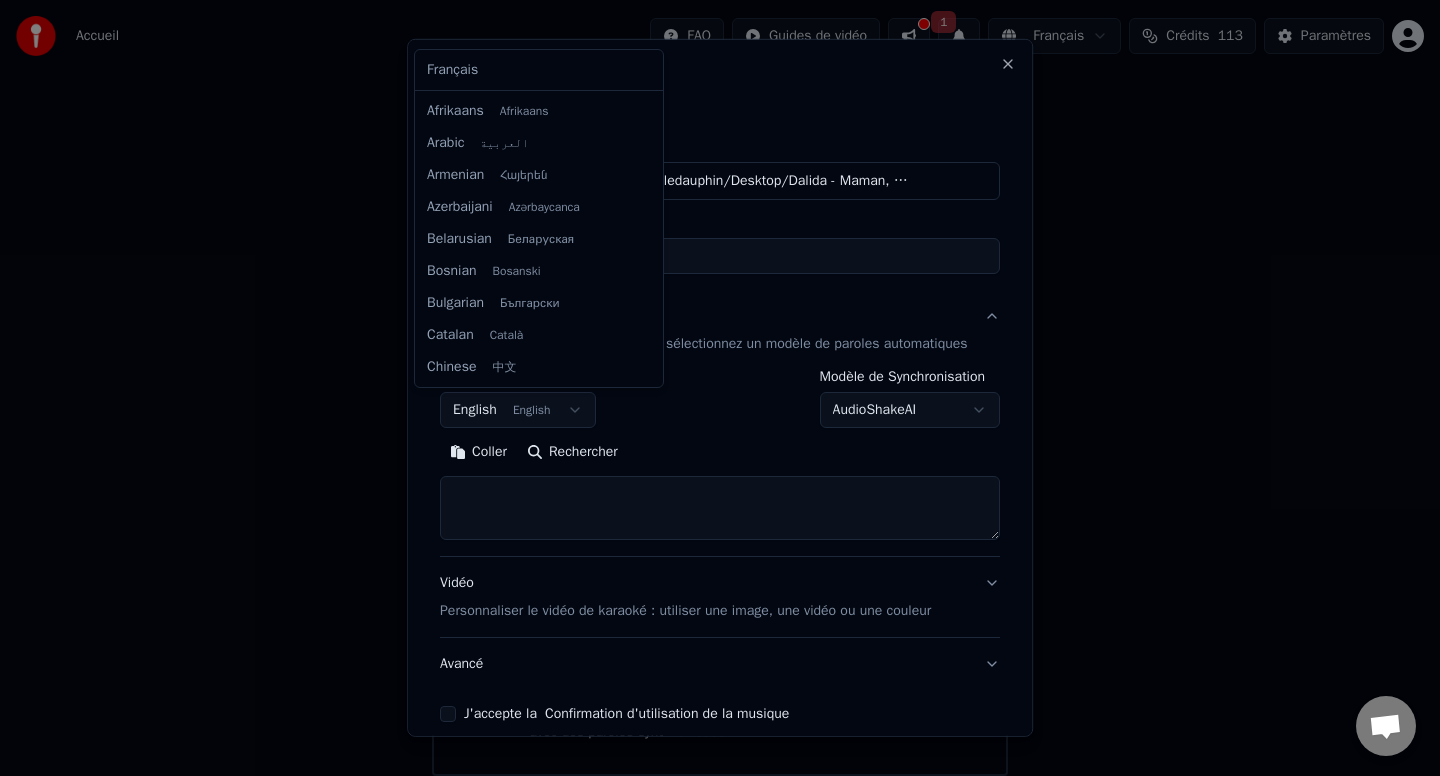 scroll, scrollTop: 160, scrollLeft: 0, axis: vertical 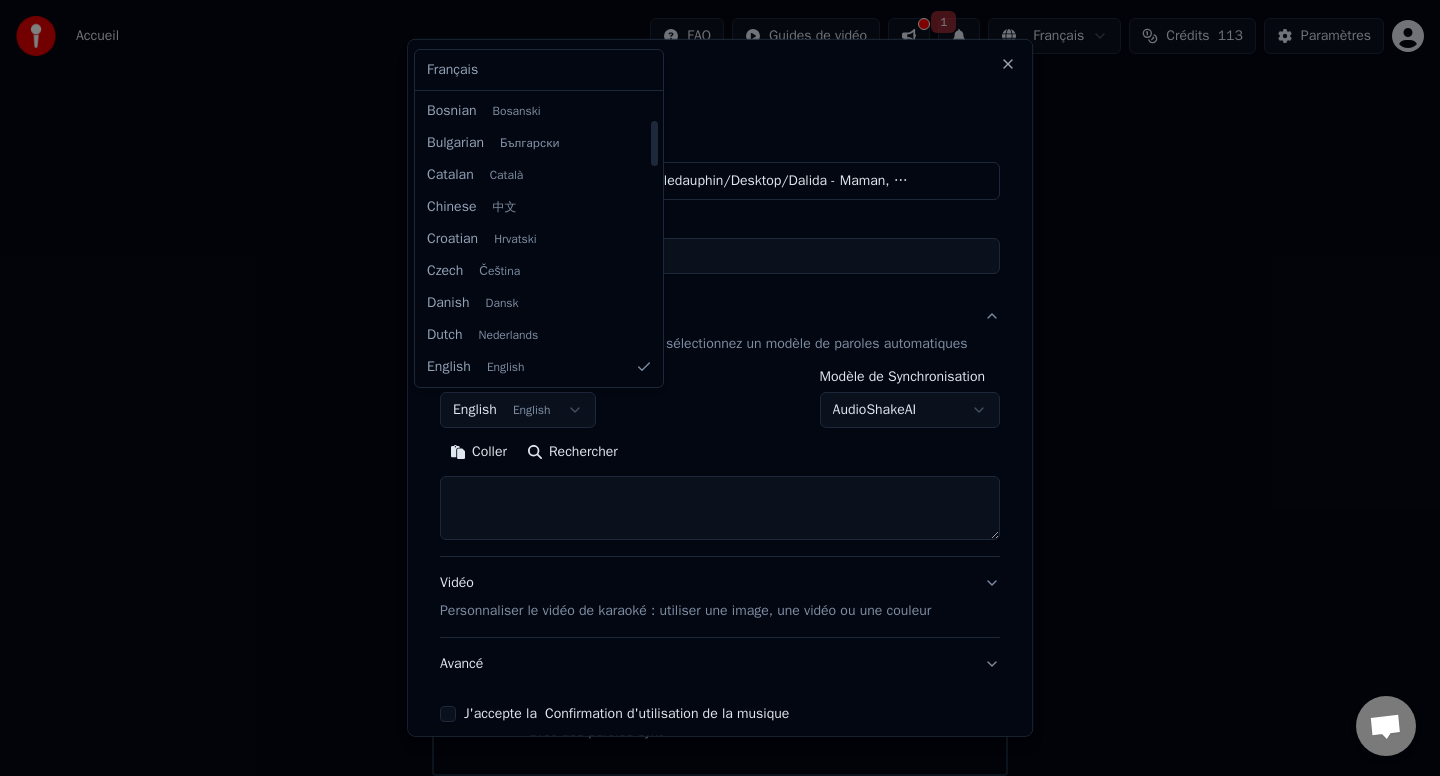 select on "**" 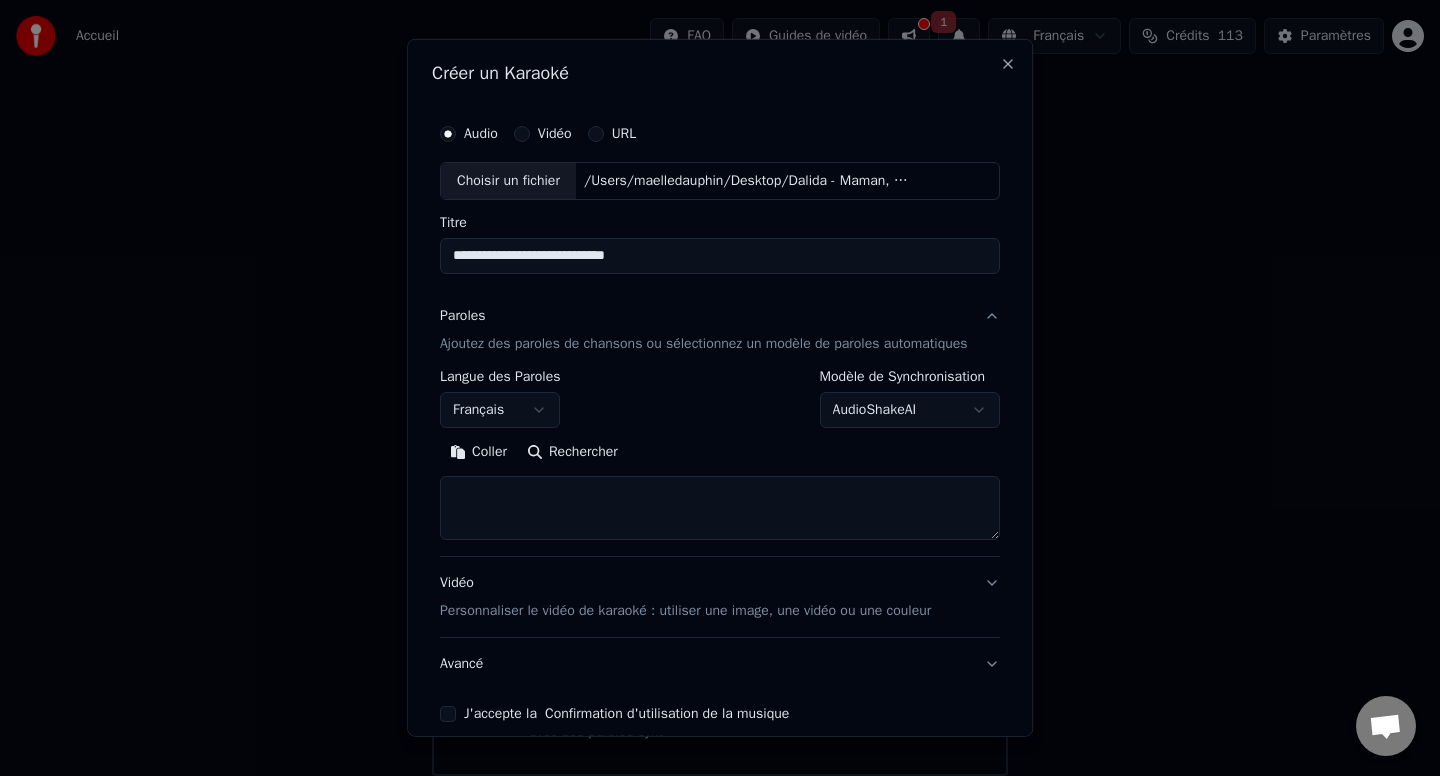 click at bounding box center (720, 508) 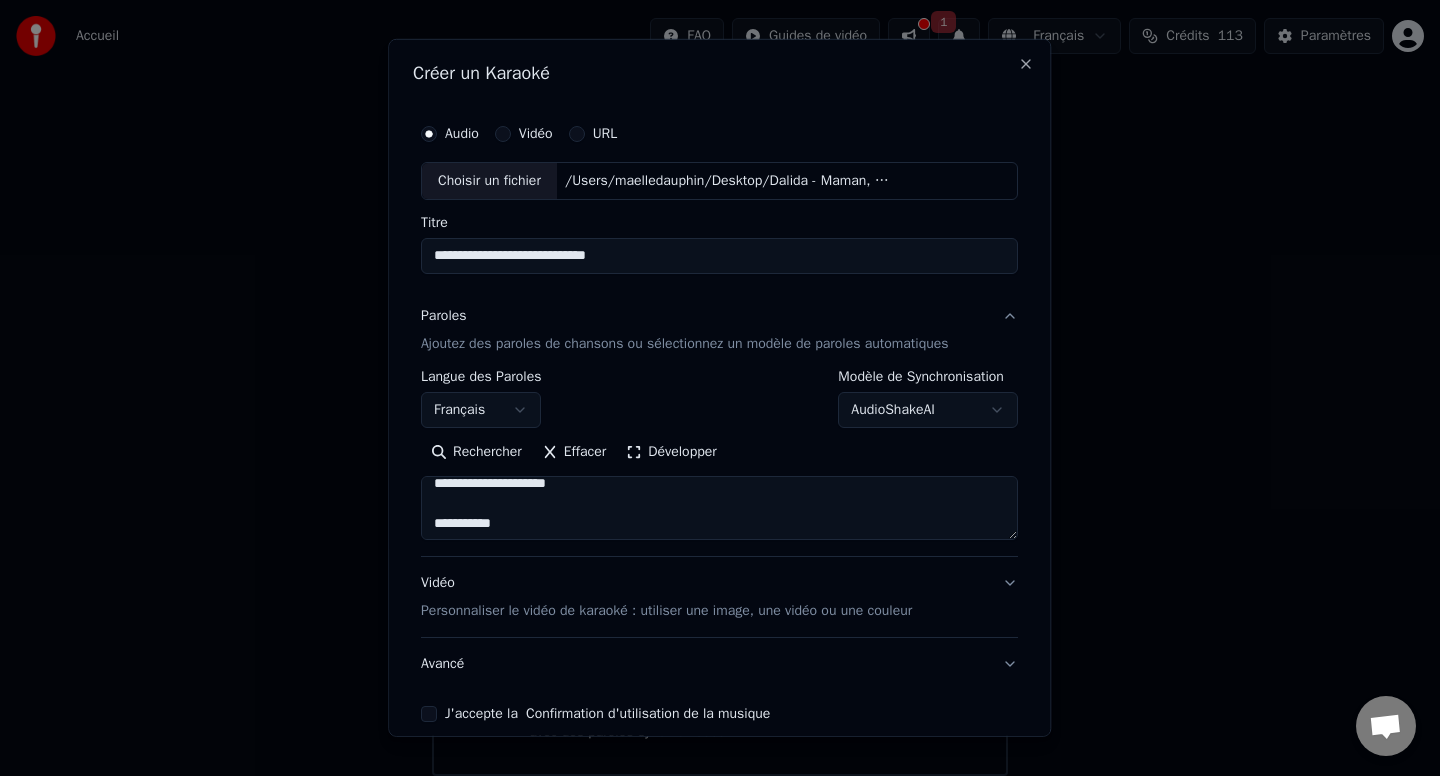 scroll, scrollTop: 193, scrollLeft: 0, axis: vertical 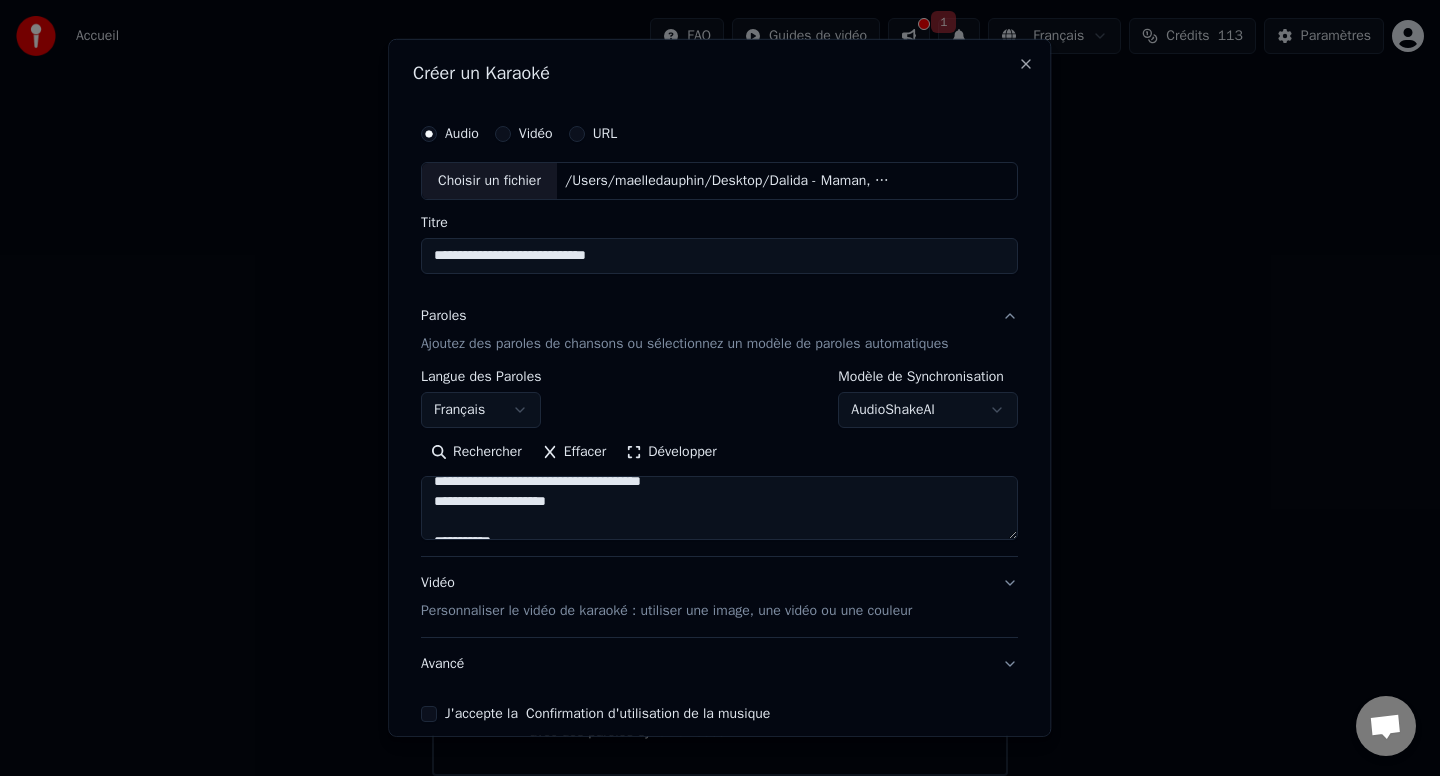 click on "**********" at bounding box center [719, 508] 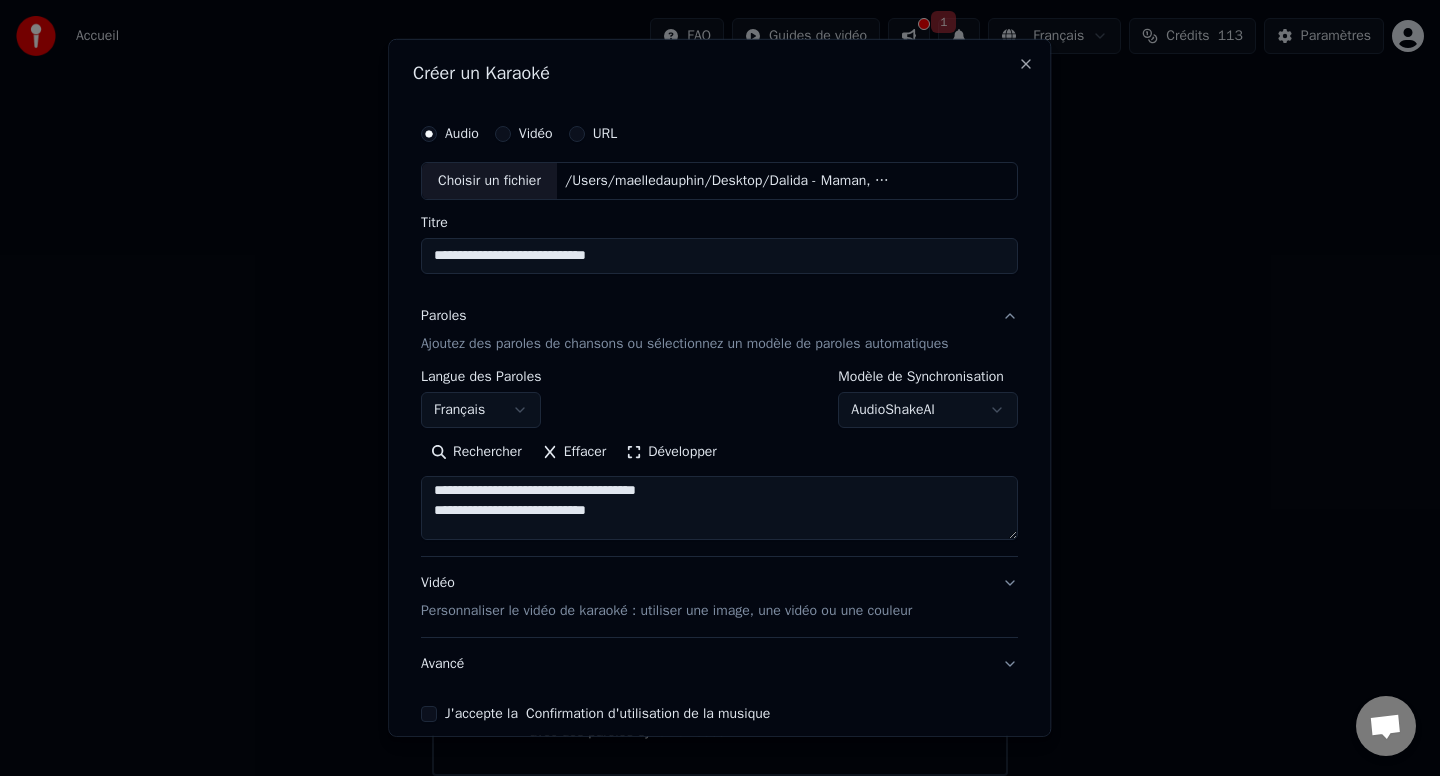 scroll, scrollTop: 0, scrollLeft: 0, axis: both 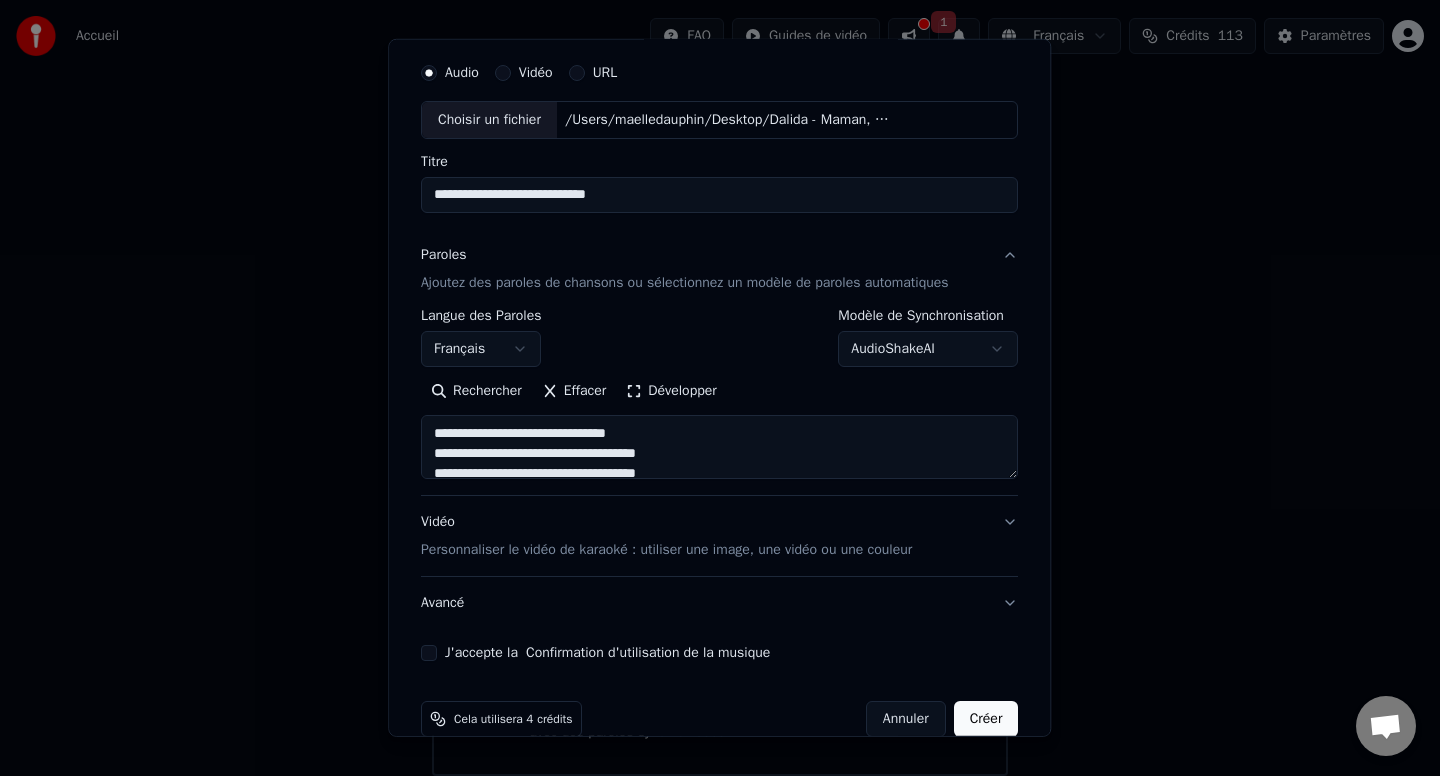type on "**********" 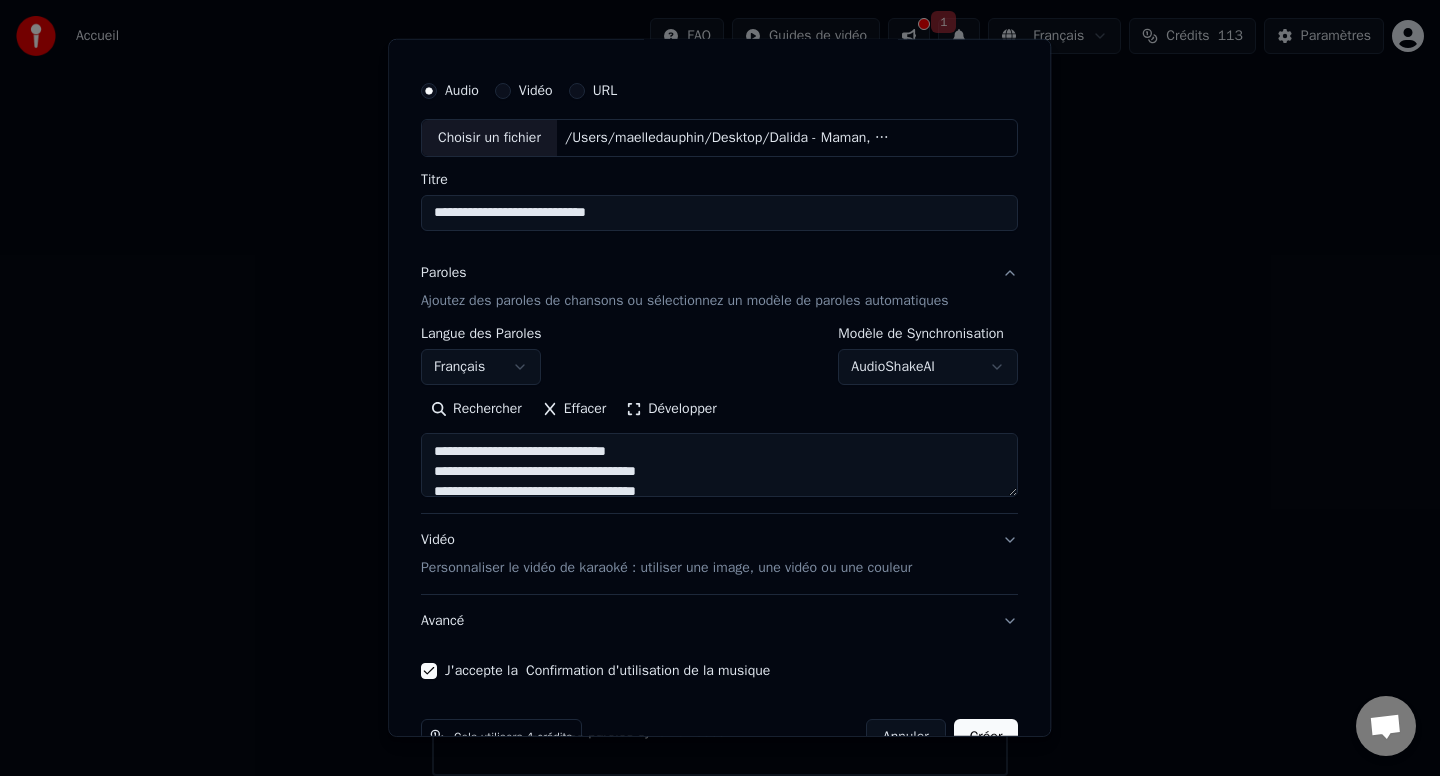 scroll, scrollTop: 94, scrollLeft: 0, axis: vertical 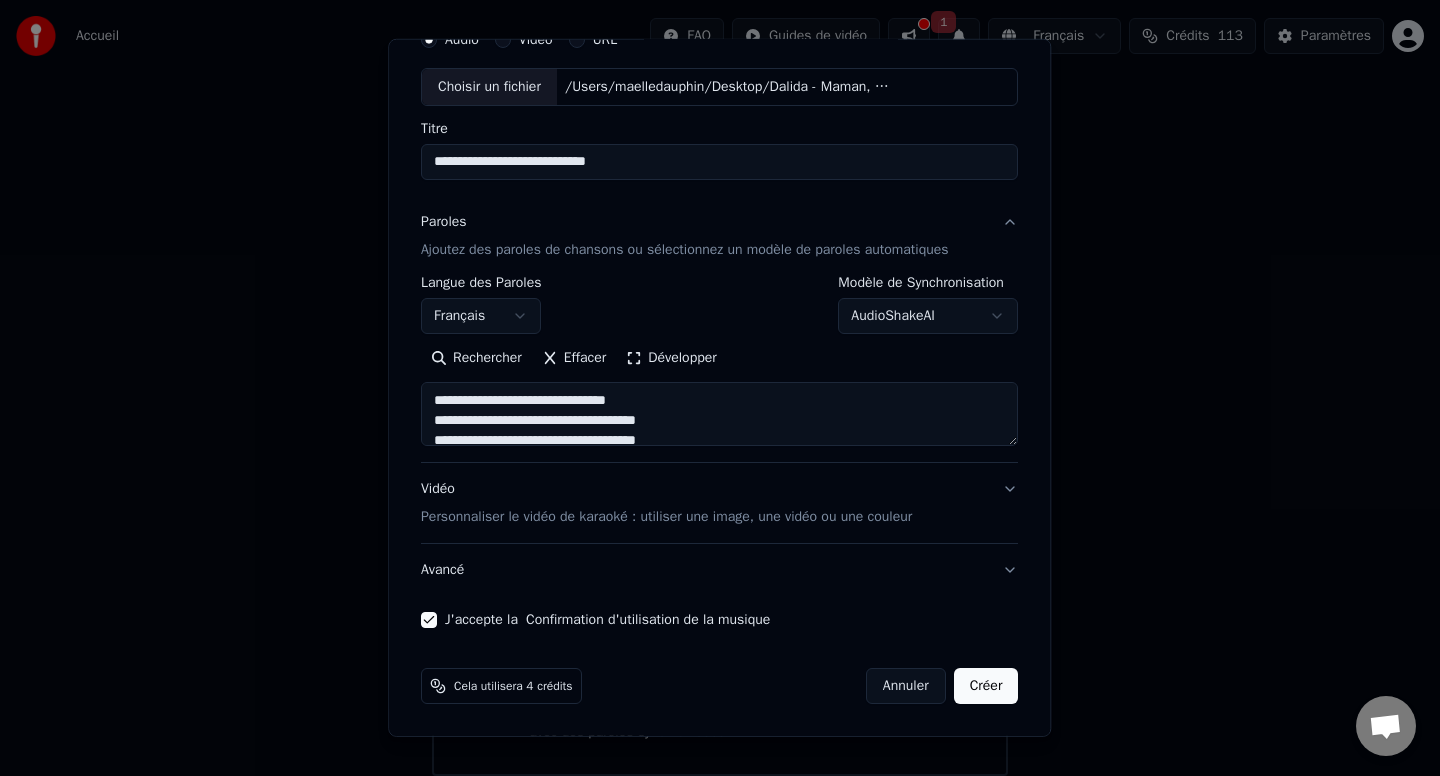 click on "Créer" at bounding box center (986, 686) 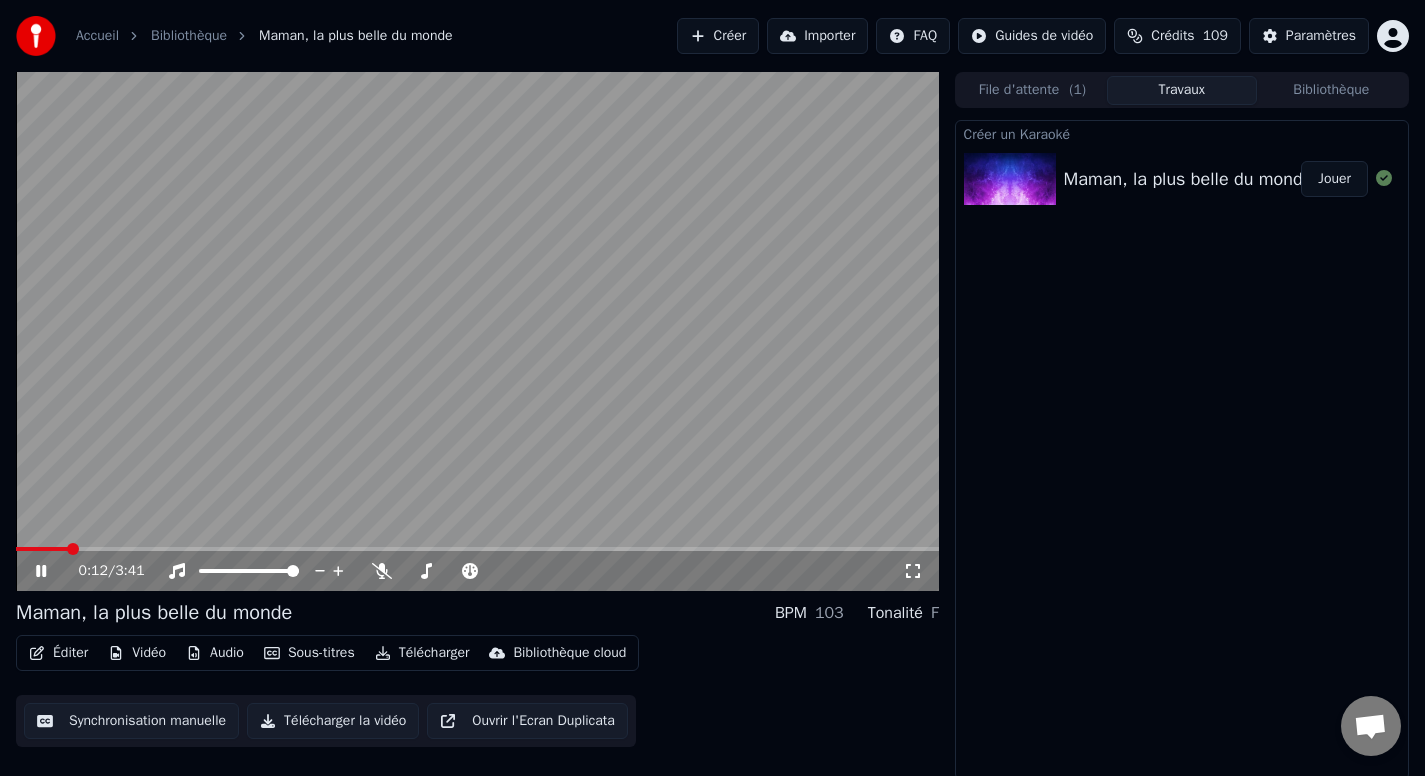 click 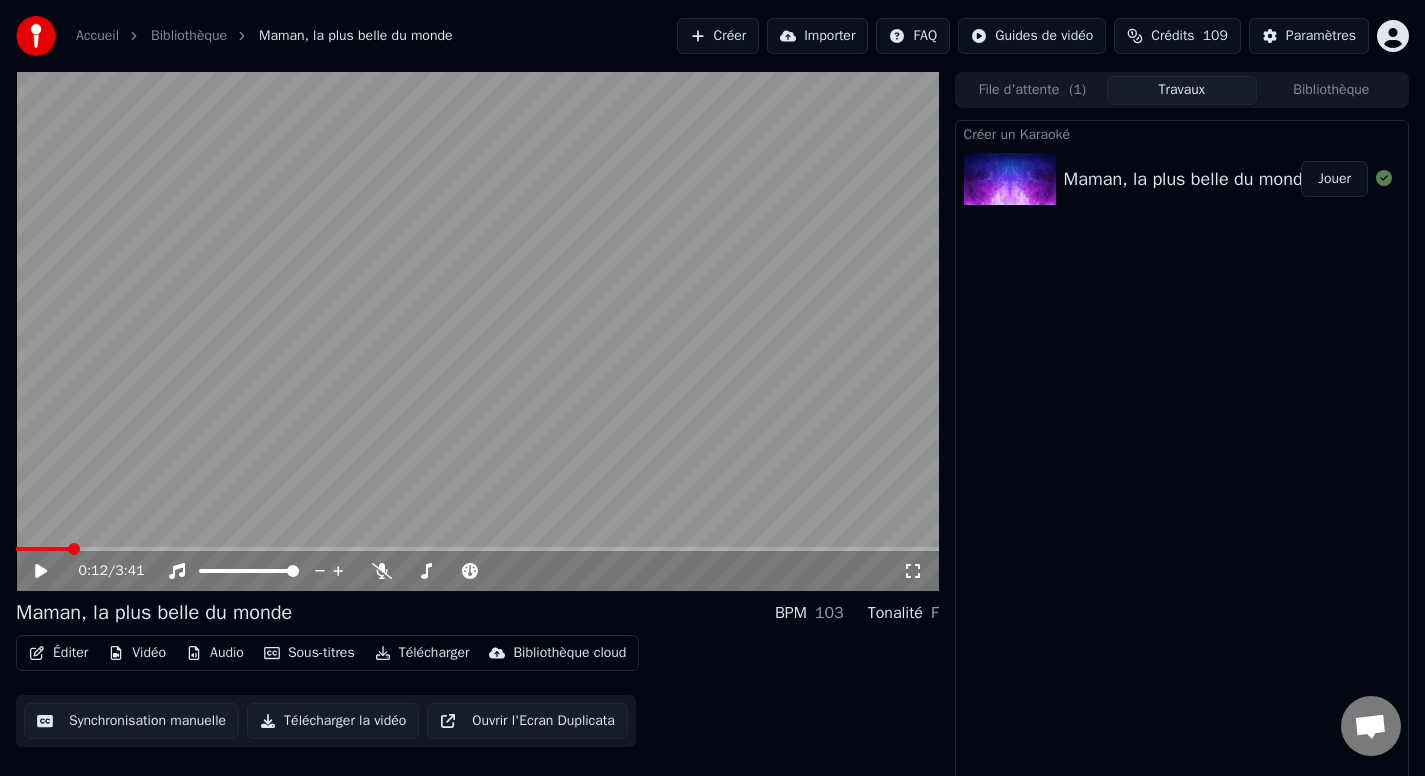 click 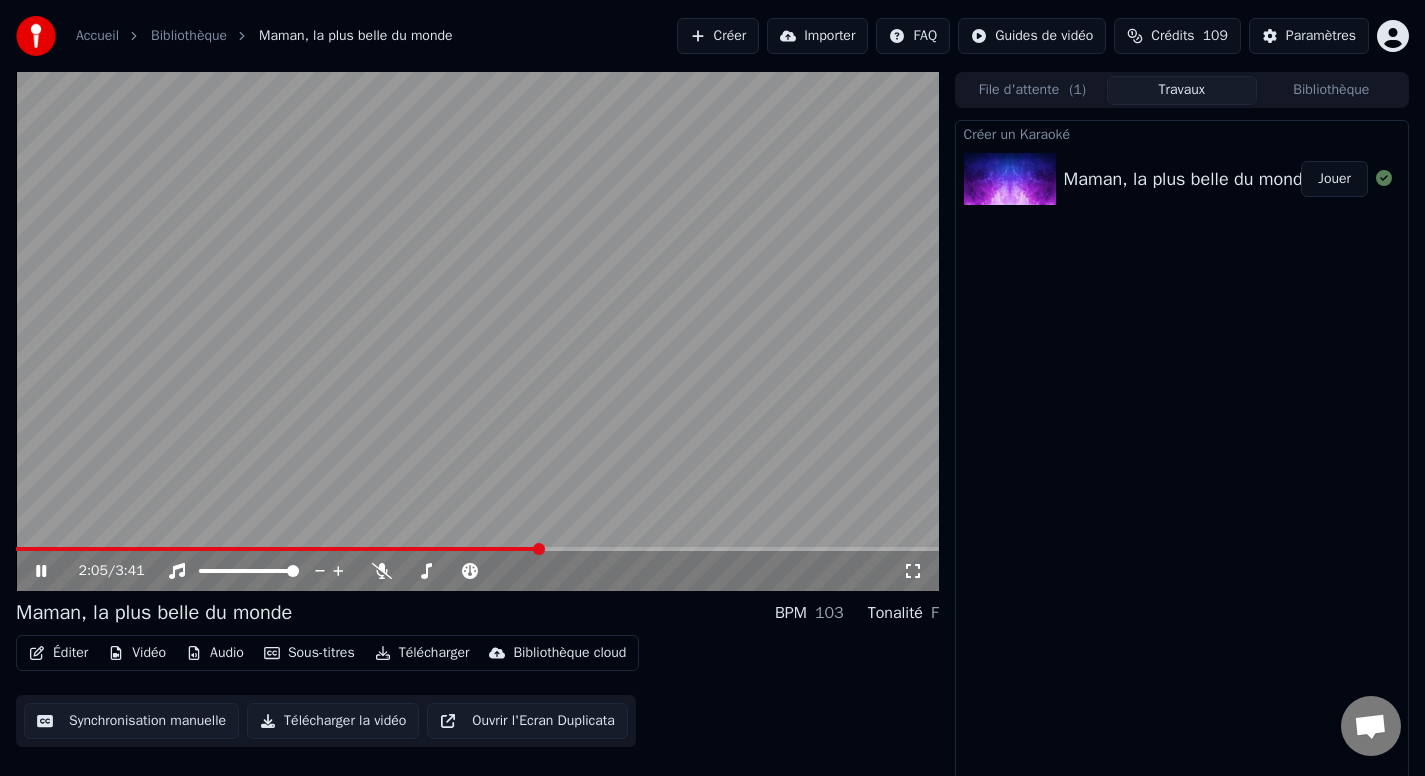 click on "2:05  /  3:41" at bounding box center [477, 571] 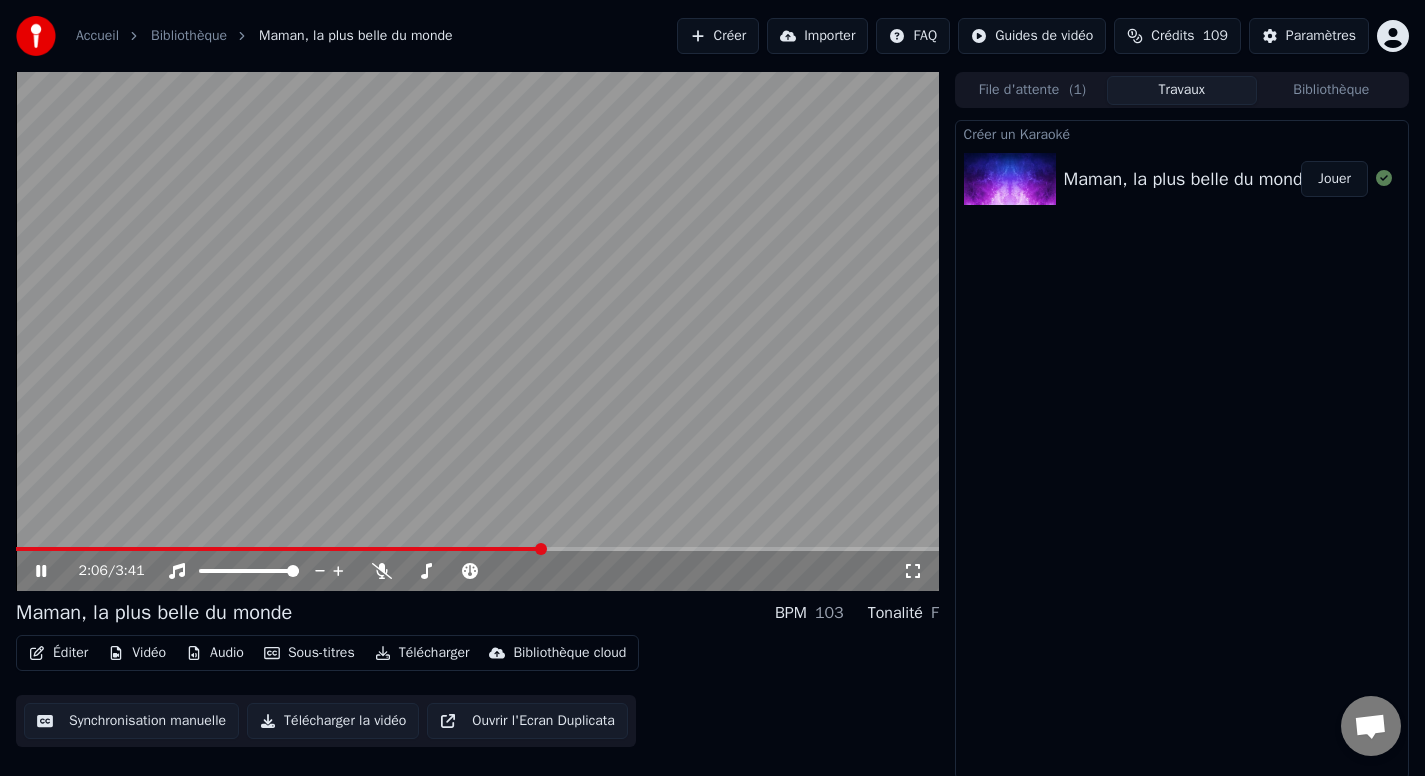 click on "2:06  /  3:41" at bounding box center (477, 571) 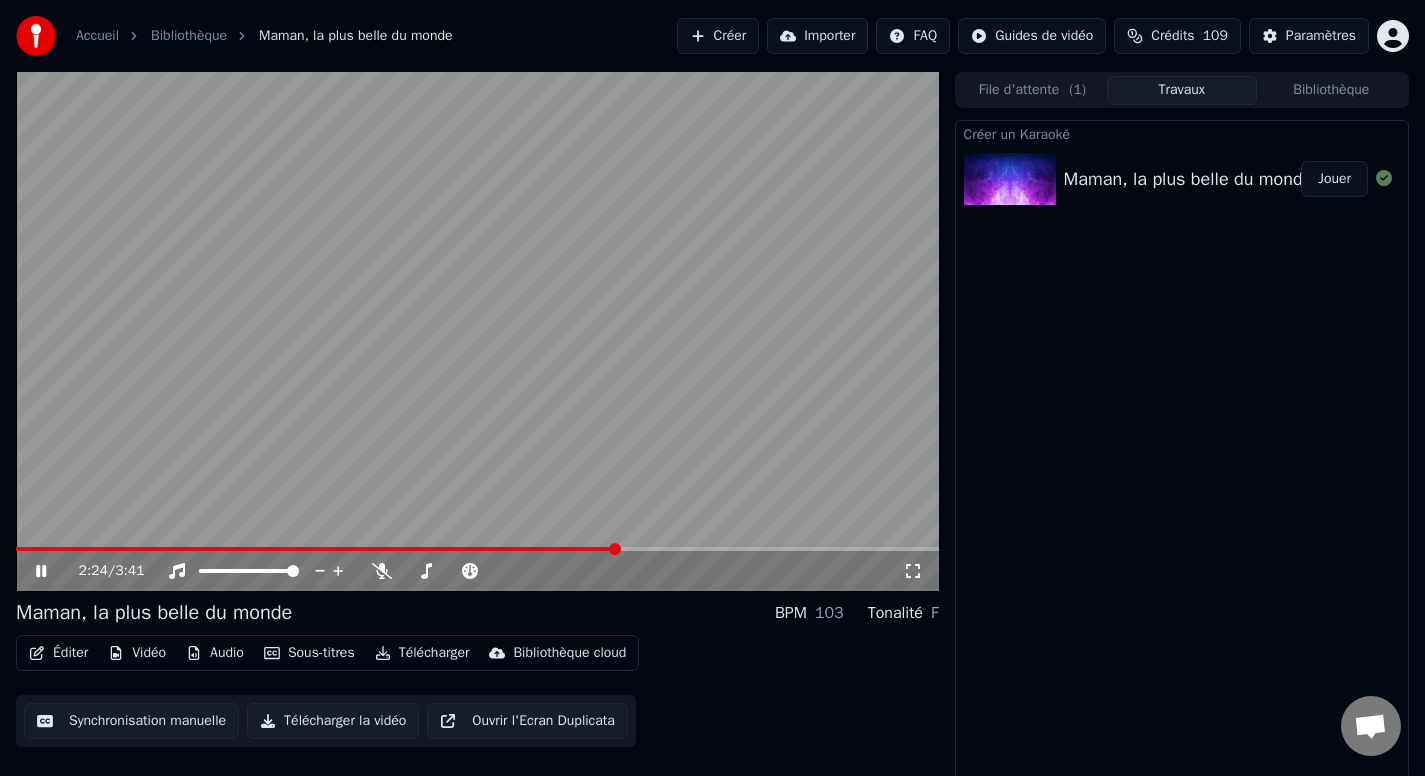click at bounding box center (615, 549) 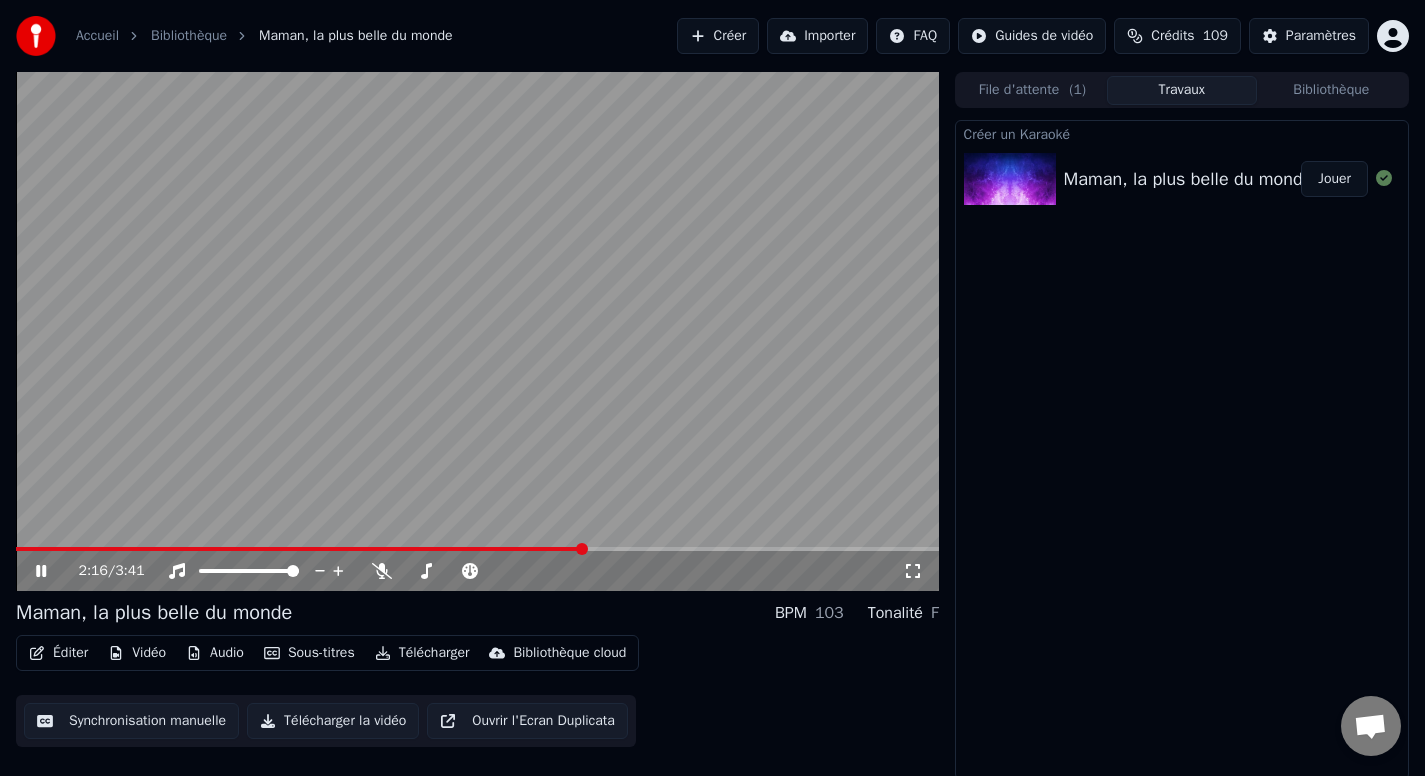 click at bounding box center [300, 549] 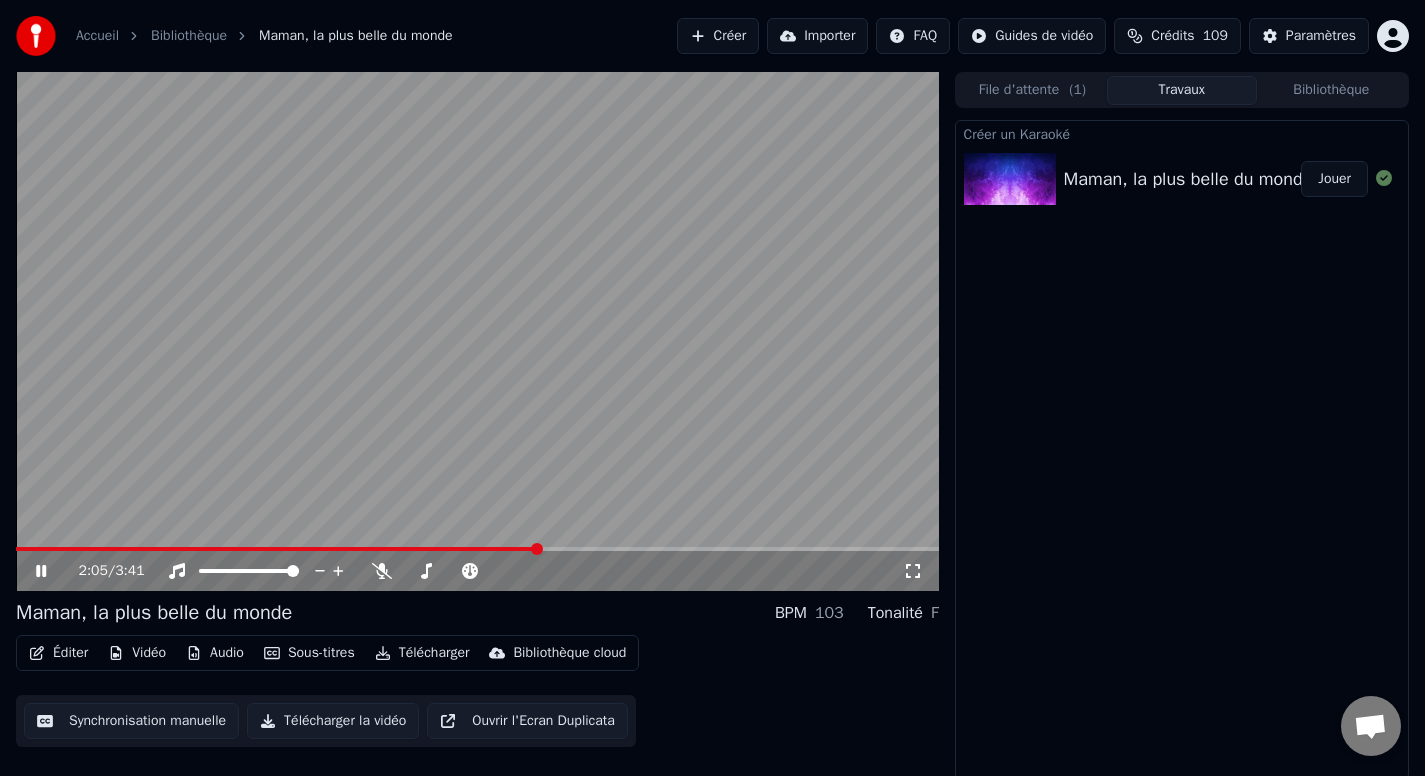 click at bounding box center (277, 549) 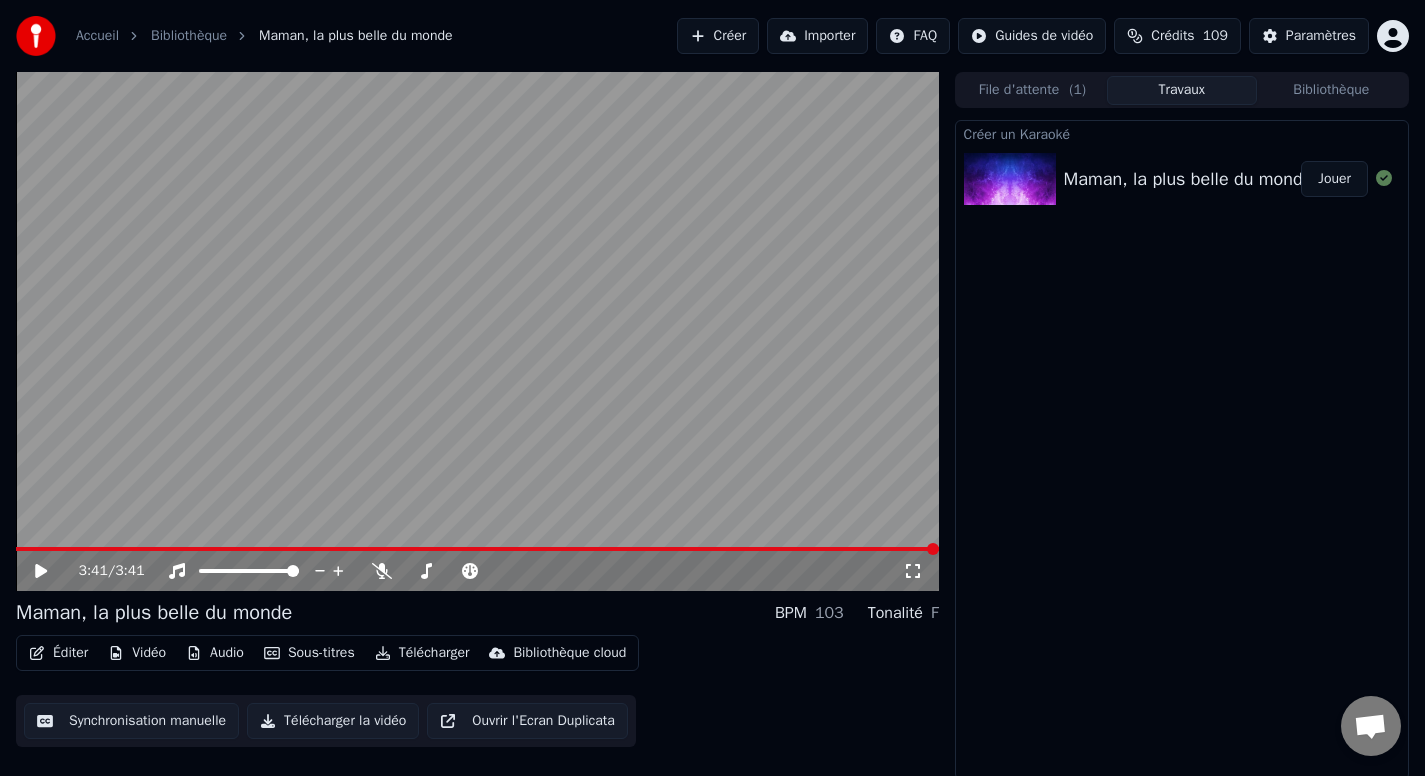 click on "Éditer" at bounding box center [58, 653] 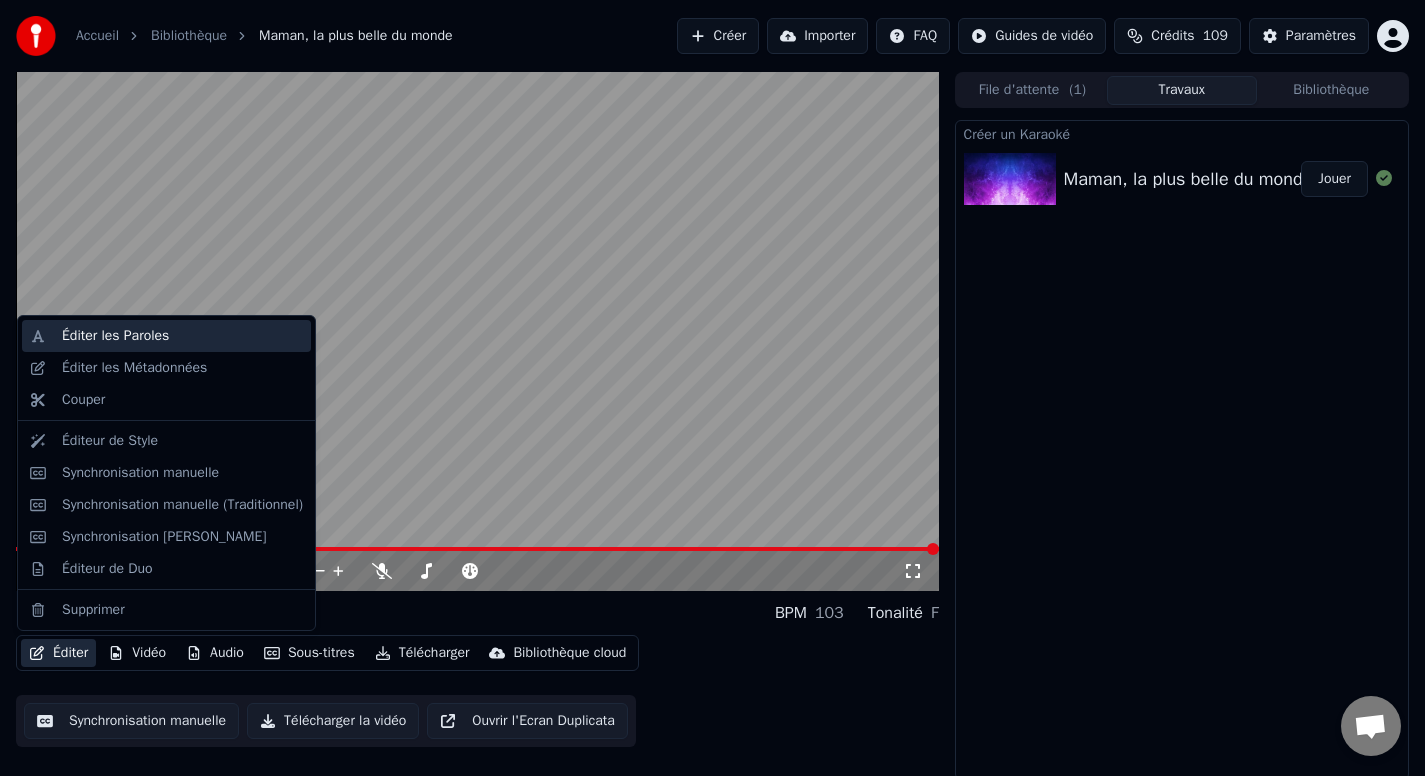 click on "Éditer les Paroles" at bounding box center [166, 336] 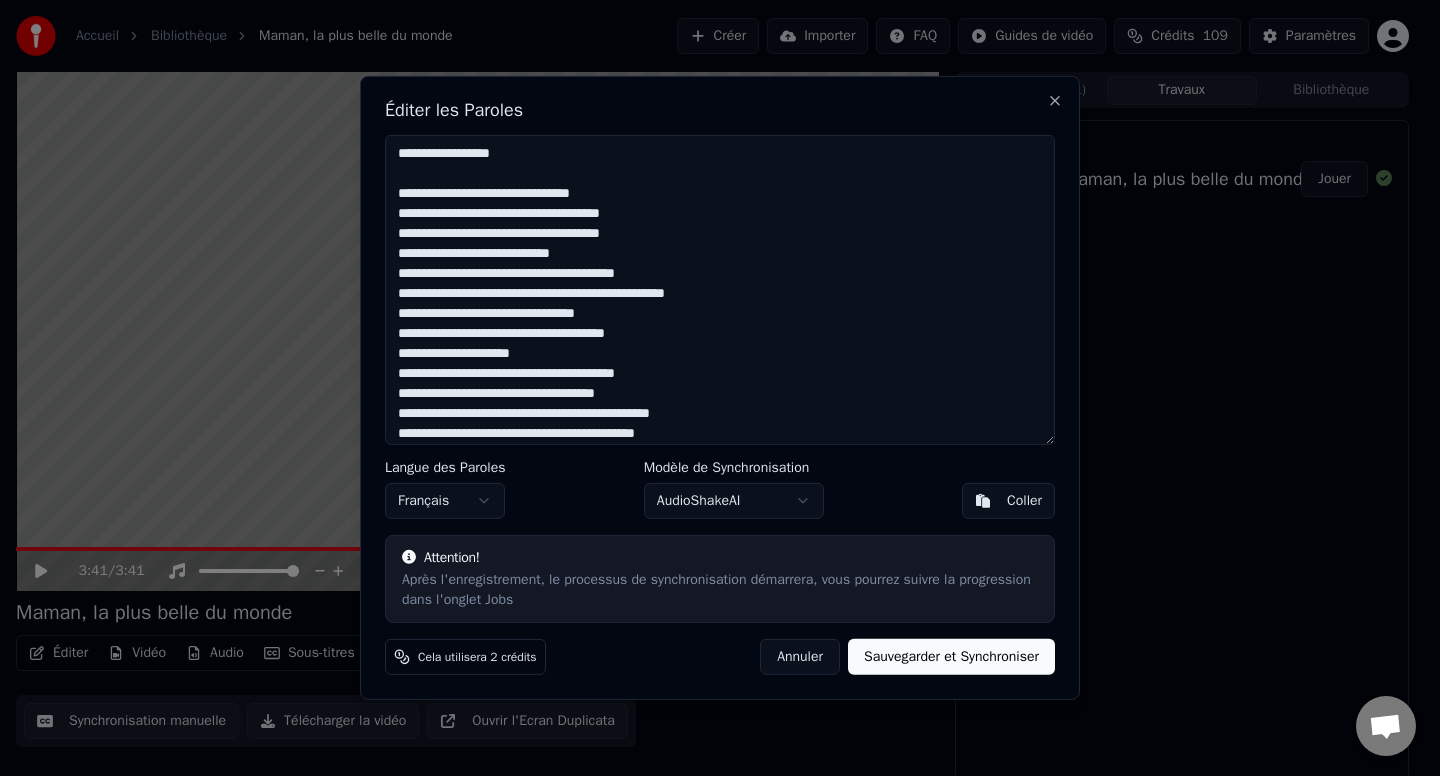 type on "**********" 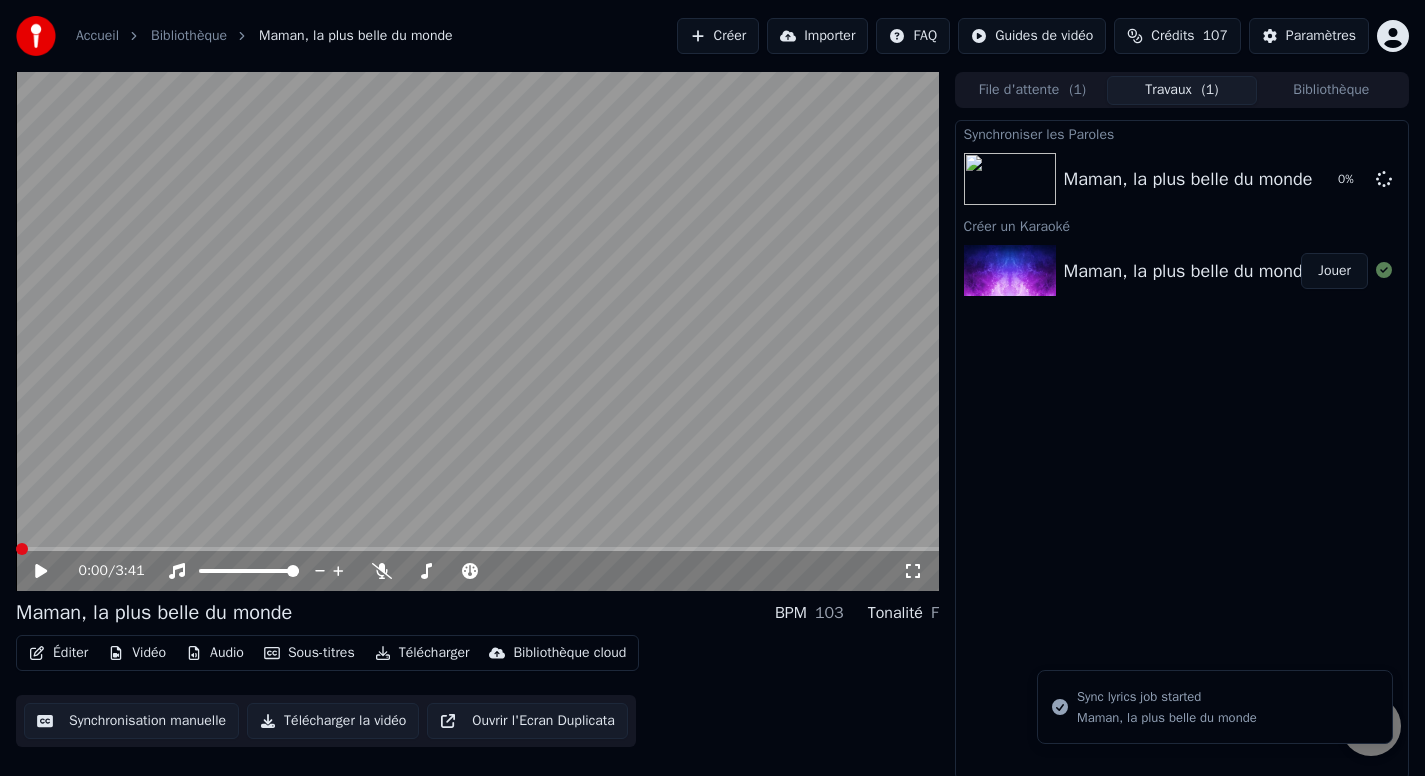 click at bounding box center [16, 549] 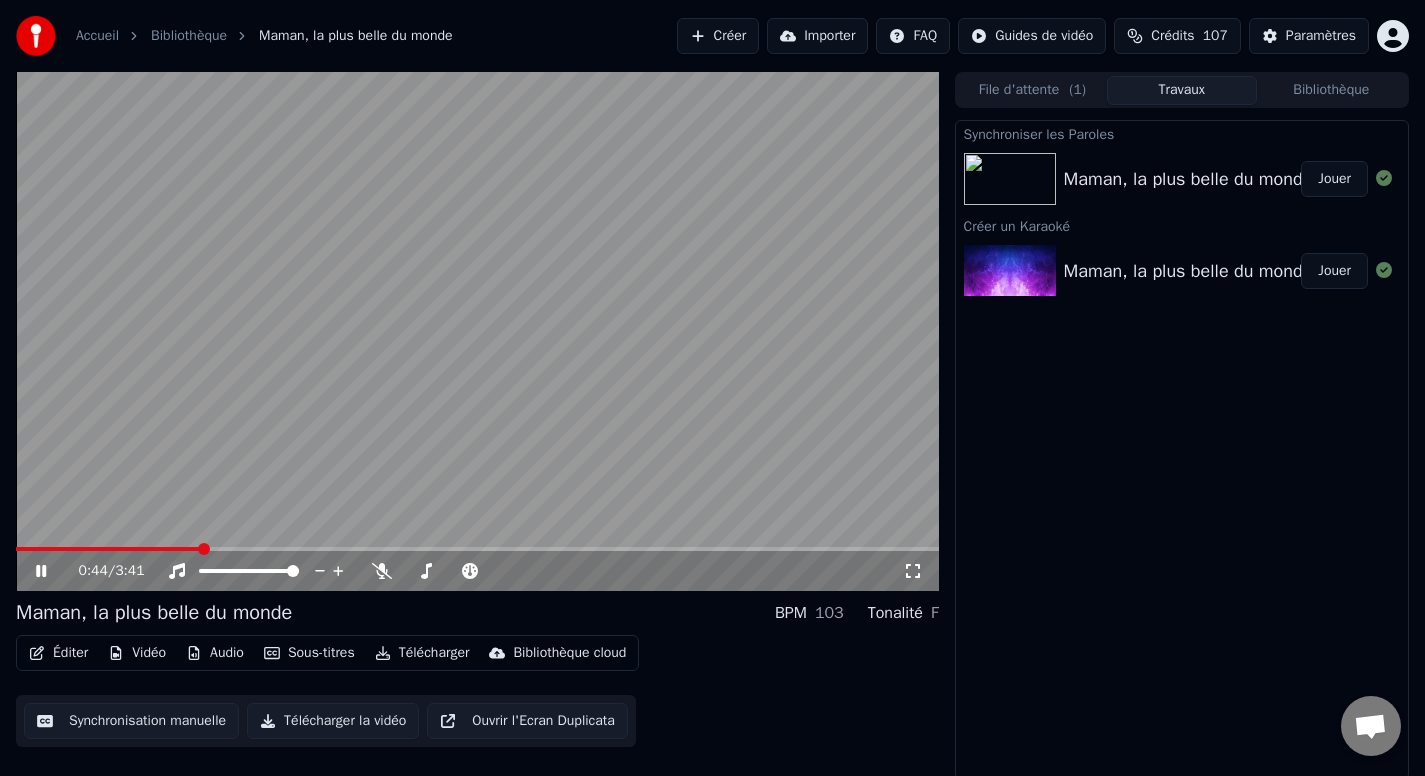 drag, startPoint x: 428, startPoint y: 325, endPoint x: 510, endPoint y: 315, distance: 82.607506 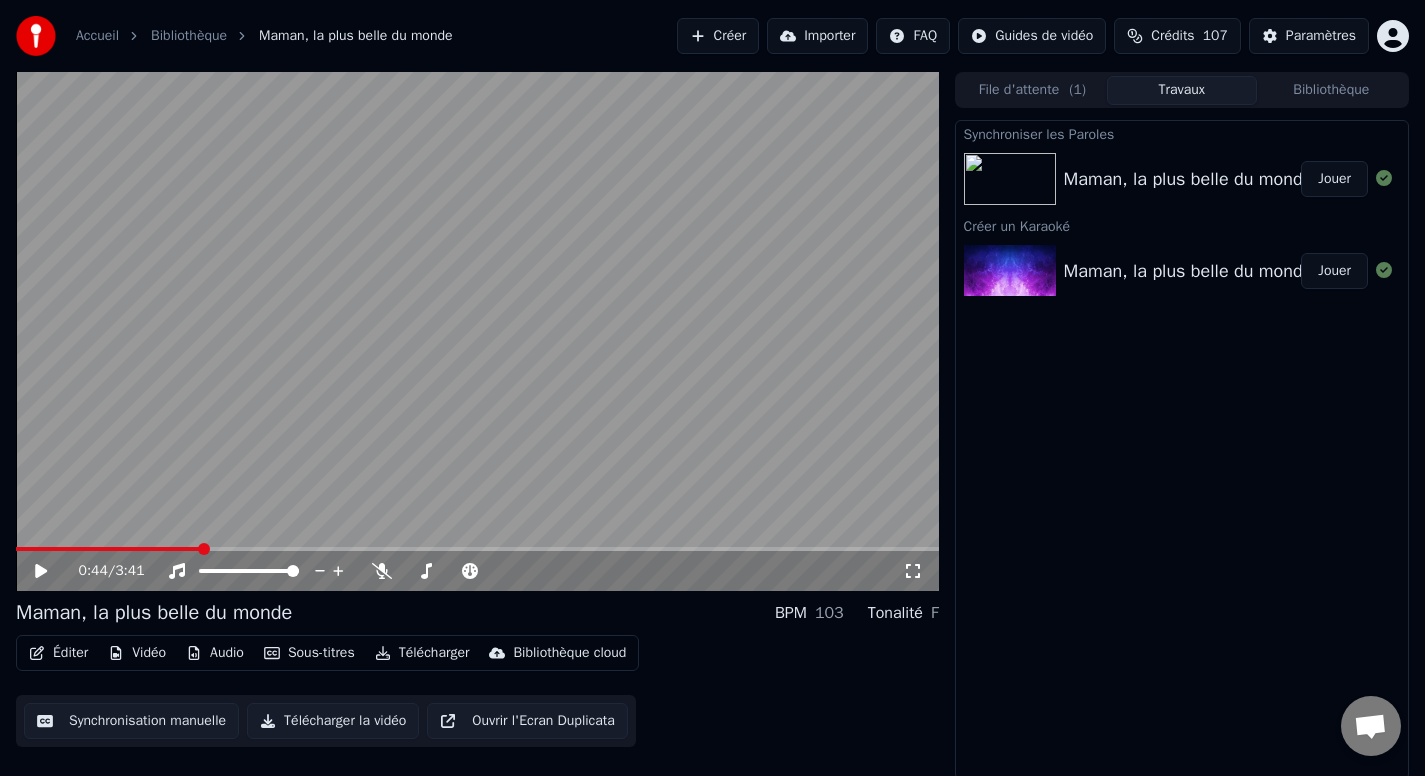 click on "Jouer" at bounding box center [1334, 179] 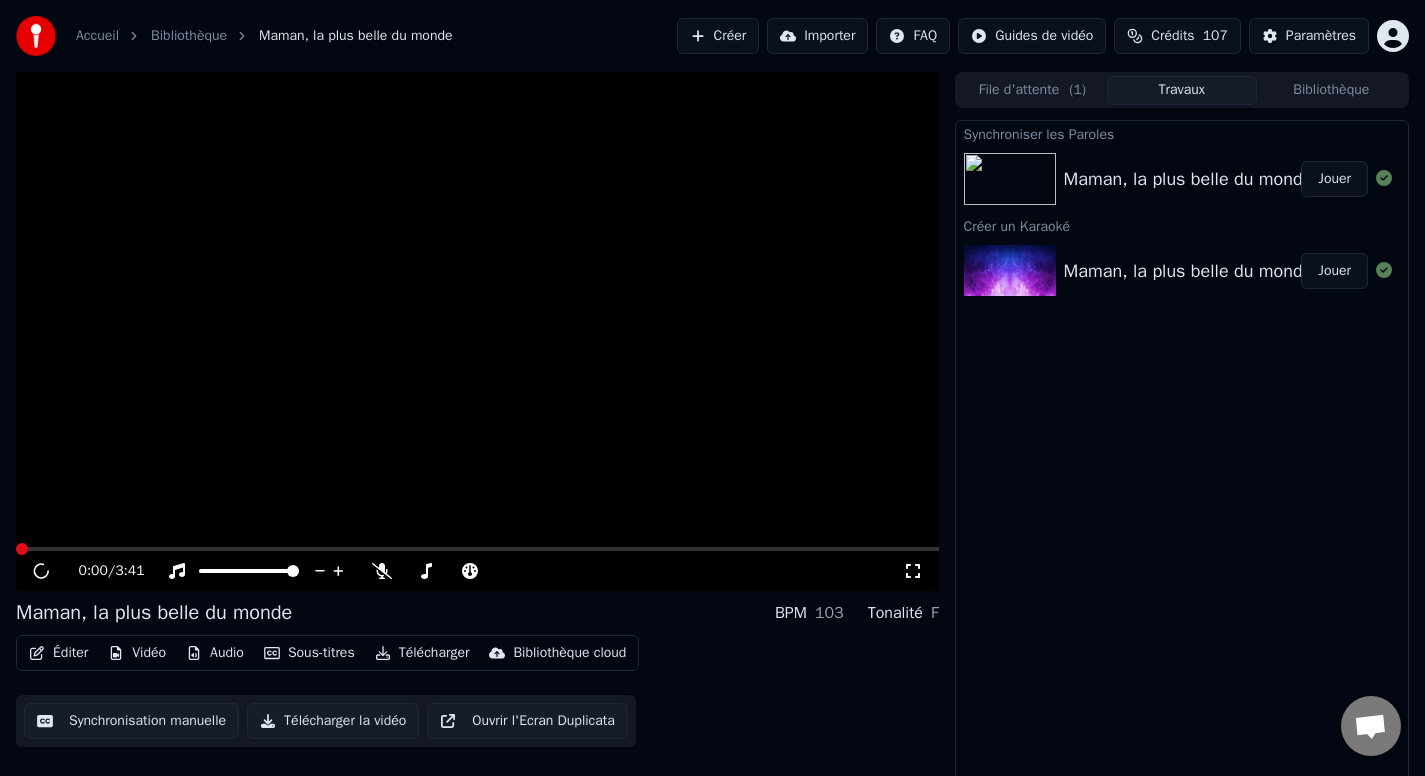 click on "Jouer" at bounding box center (1334, 179) 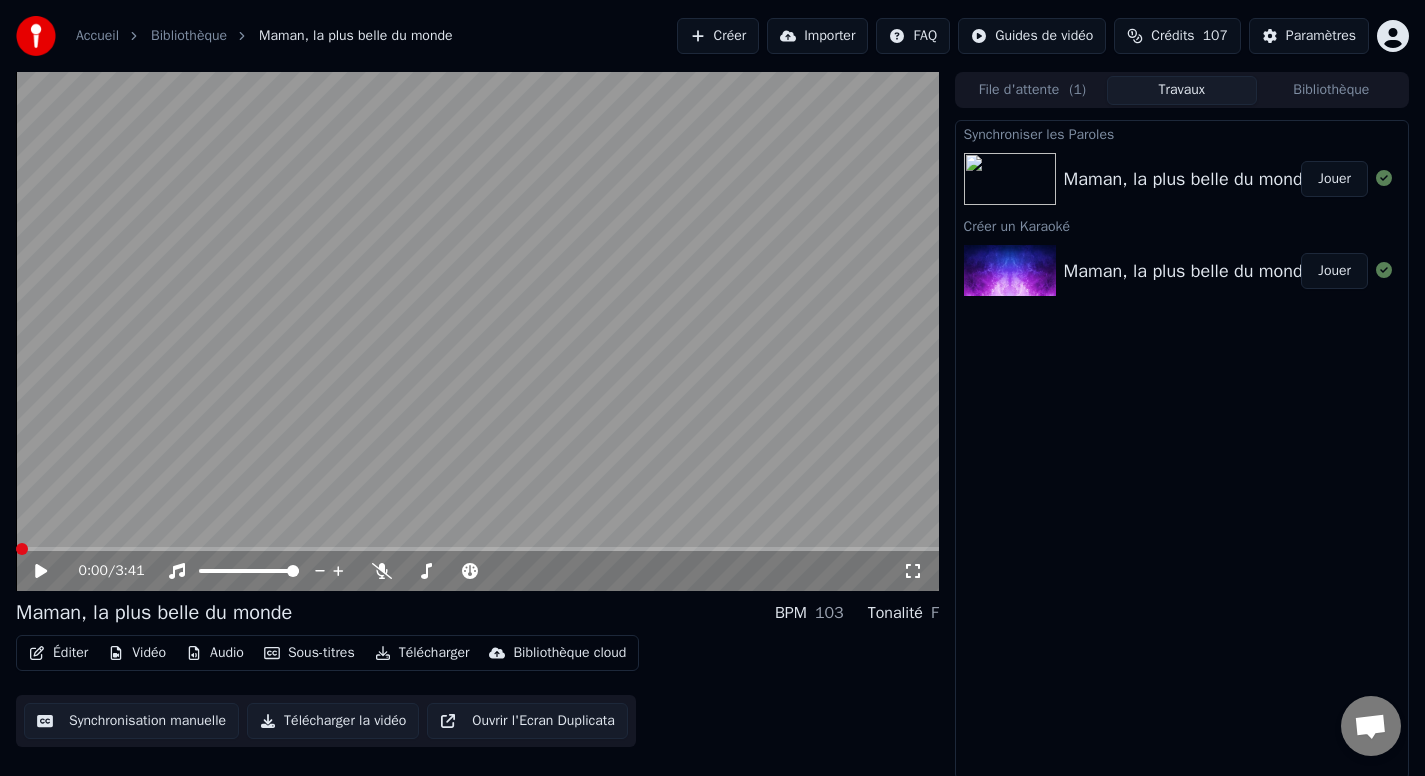 click 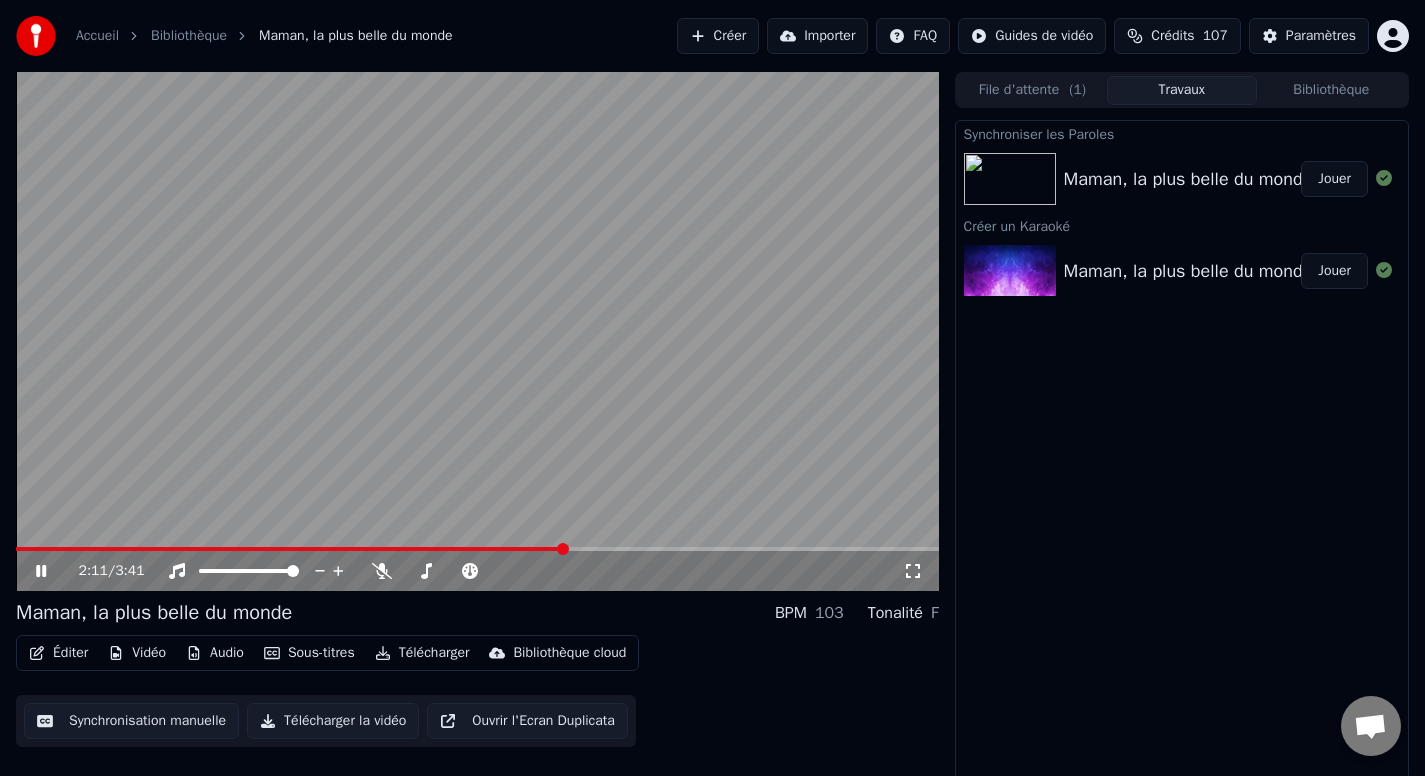 click on "Télécharger la vidéo" at bounding box center [333, 721] 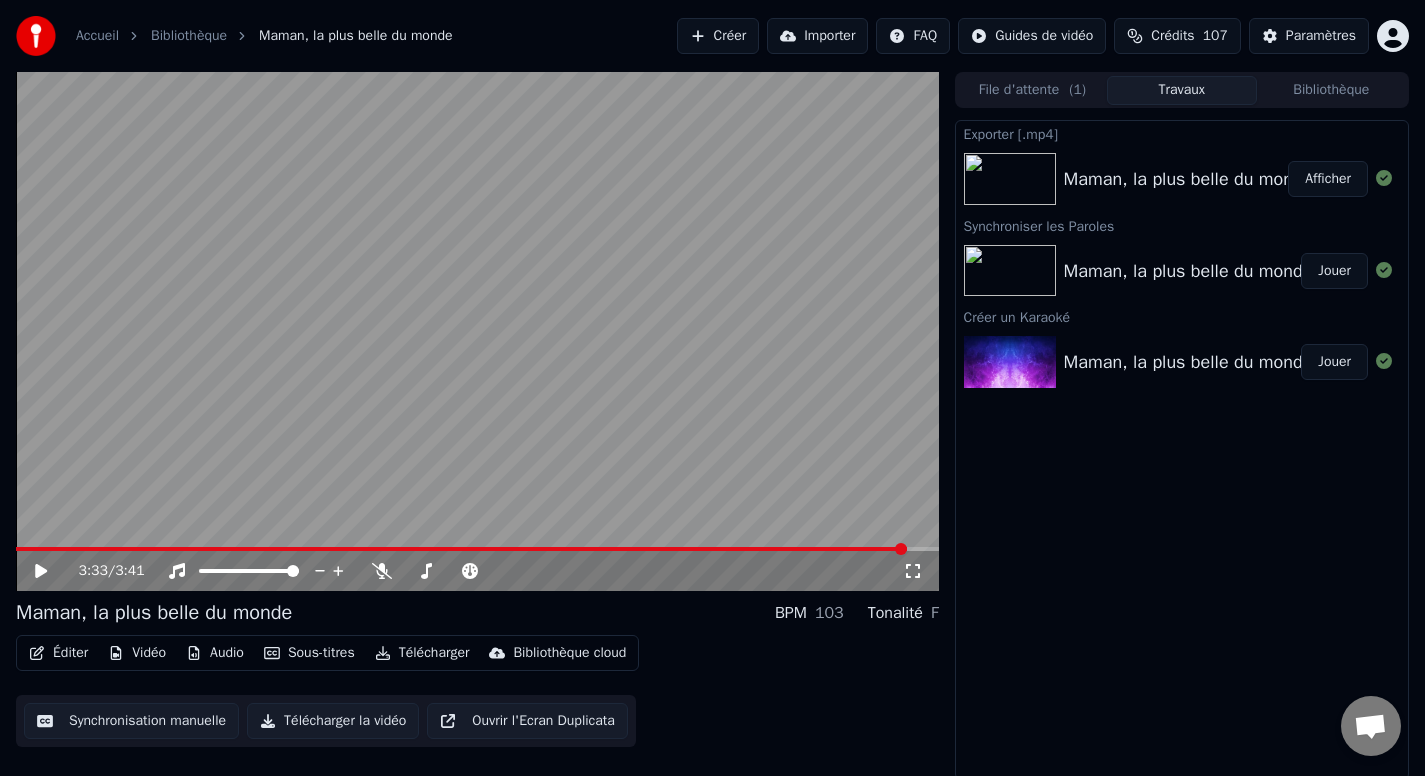 click on "Afficher" at bounding box center (1328, 179) 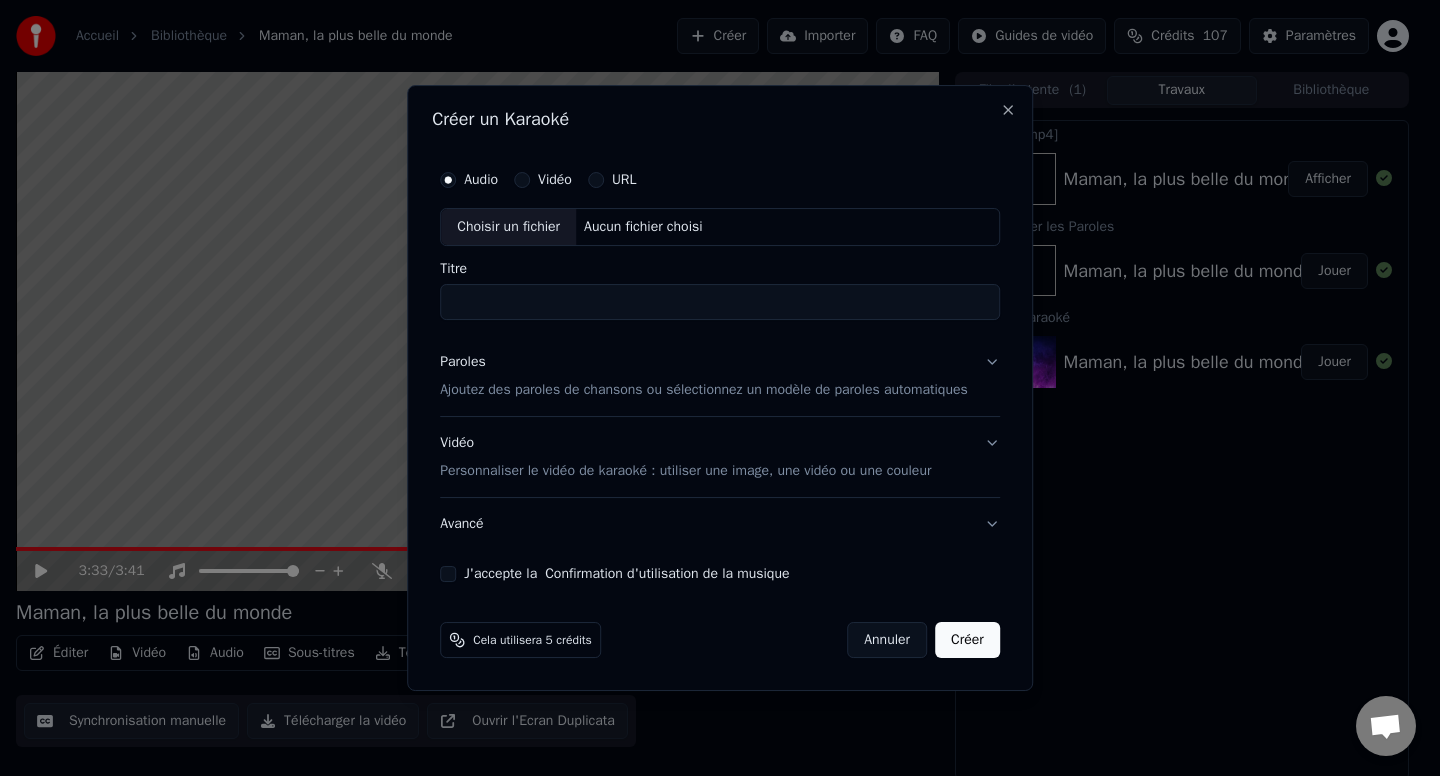drag, startPoint x: 541, startPoint y: 206, endPoint x: 531, endPoint y: 213, distance: 12.206555 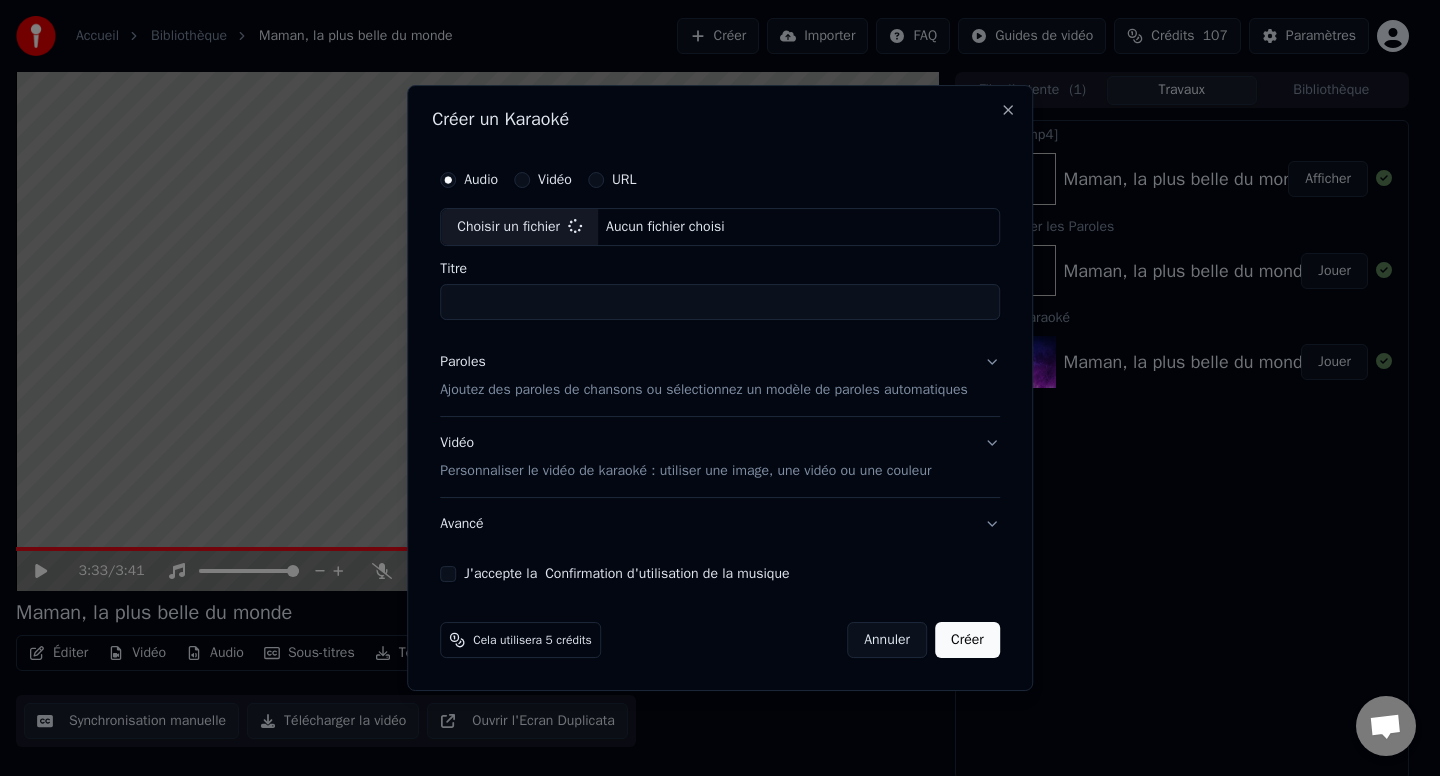 type on "**********" 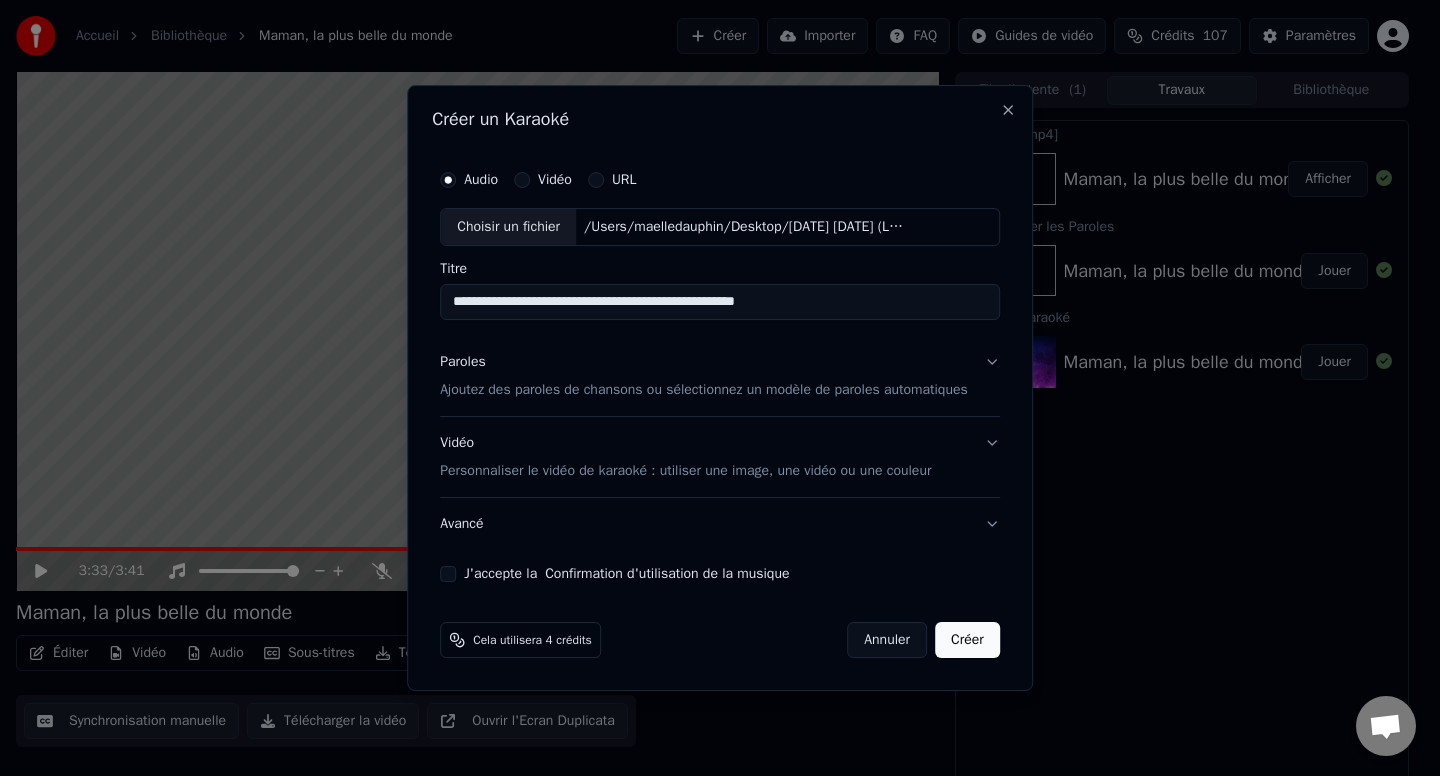 click on "Paroles Ajoutez des paroles de chansons ou sélectionnez un modèle de paroles automatiques" at bounding box center [720, 376] 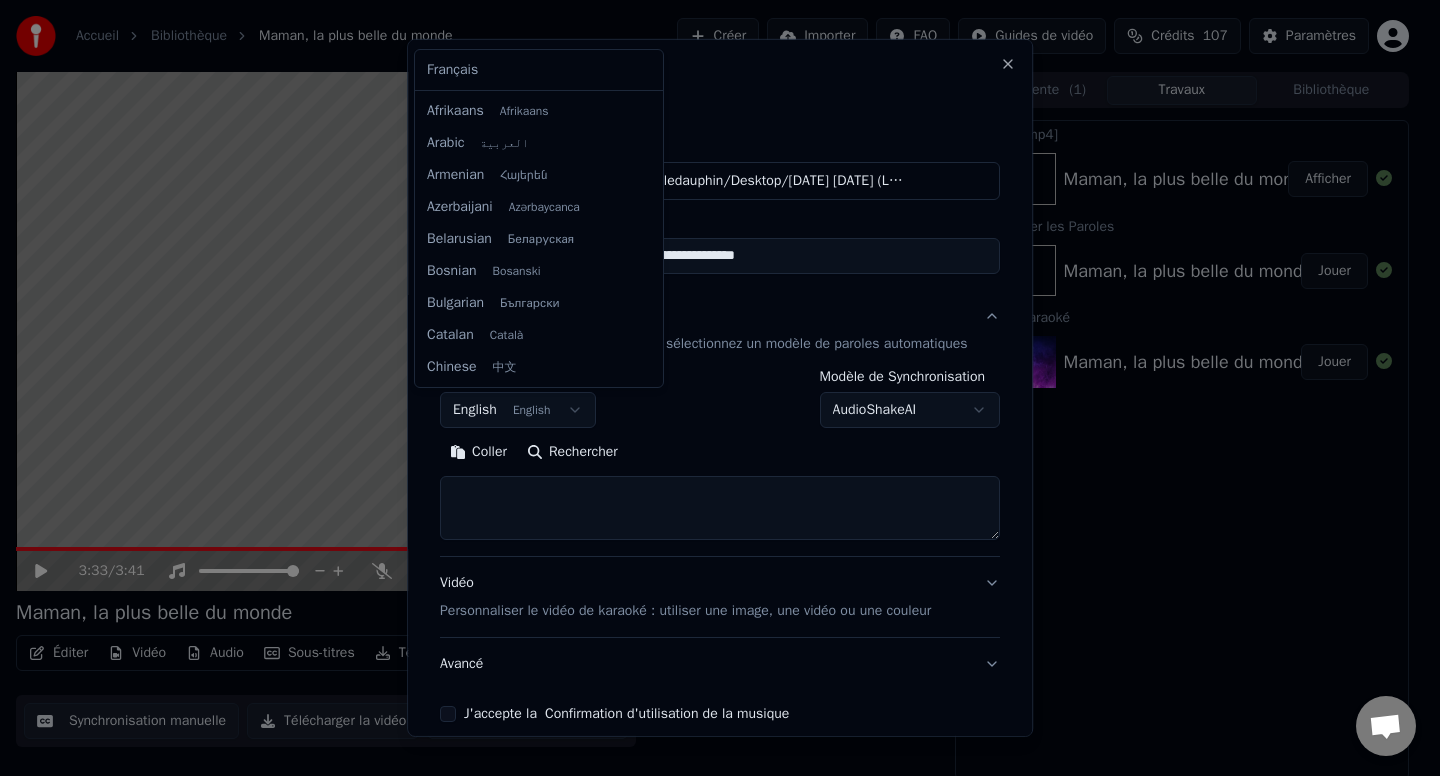 click on "**********" at bounding box center [712, 388] 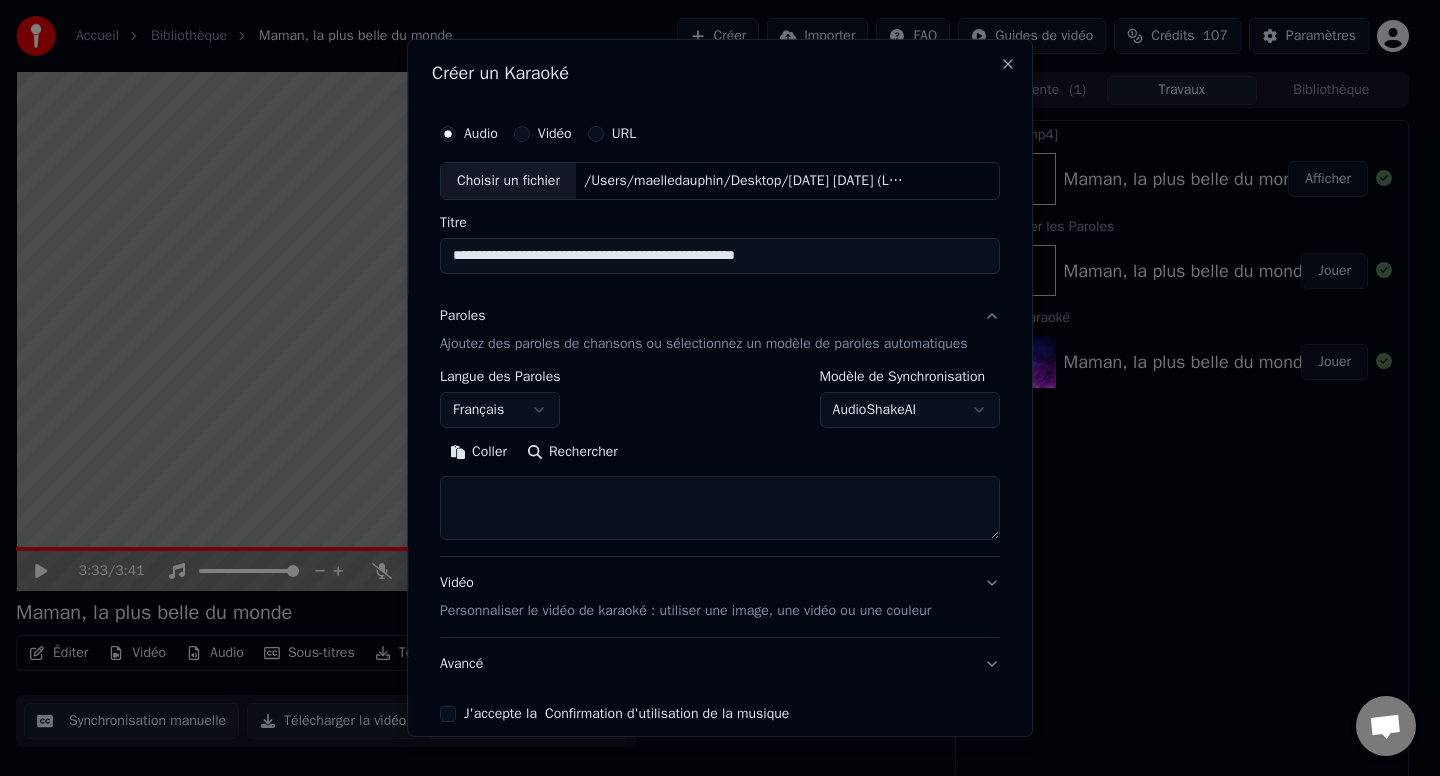 click at bounding box center [720, 508] 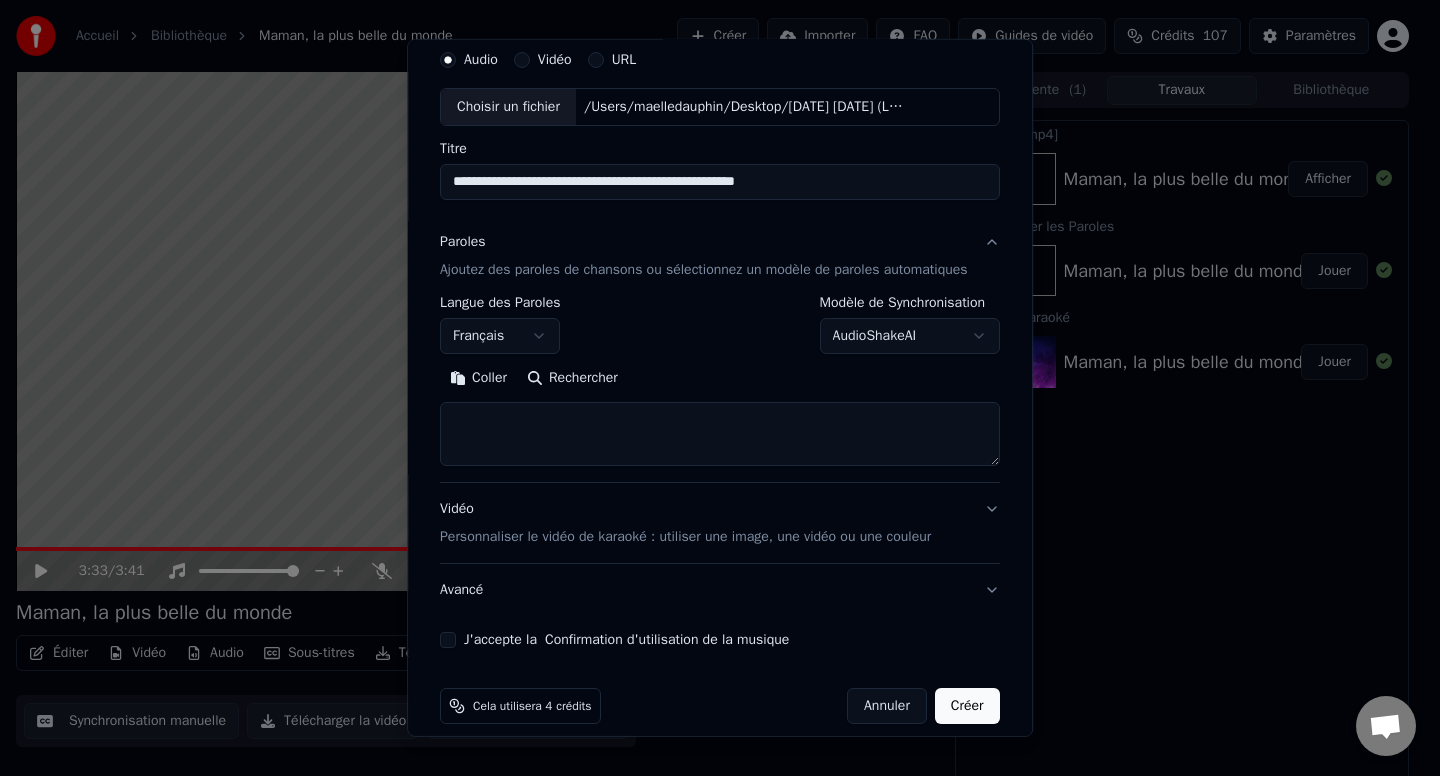 scroll, scrollTop: 94, scrollLeft: 0, axis: vertical 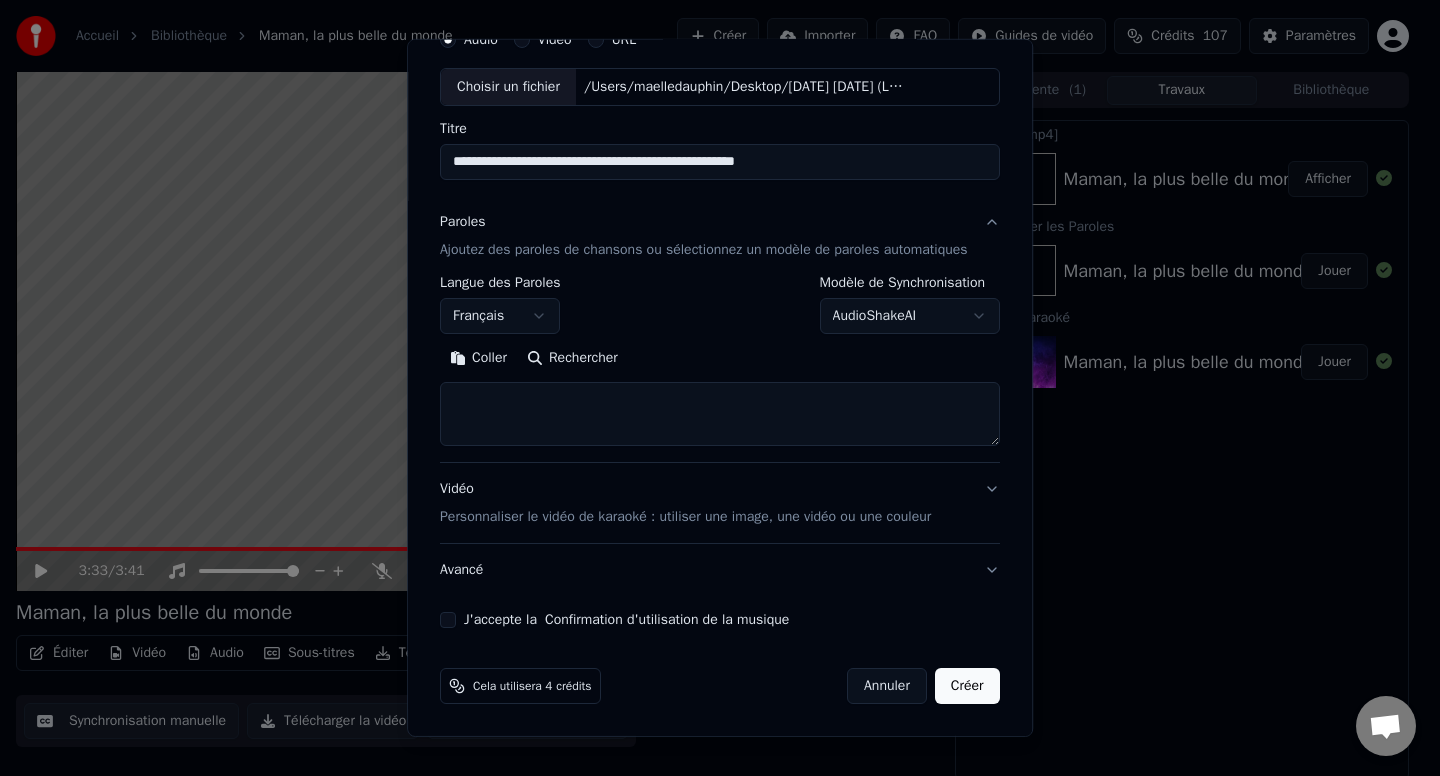 click on "J'accepte la   Confirmation d'utilisation de la musique" at bounding box center (448, 620) 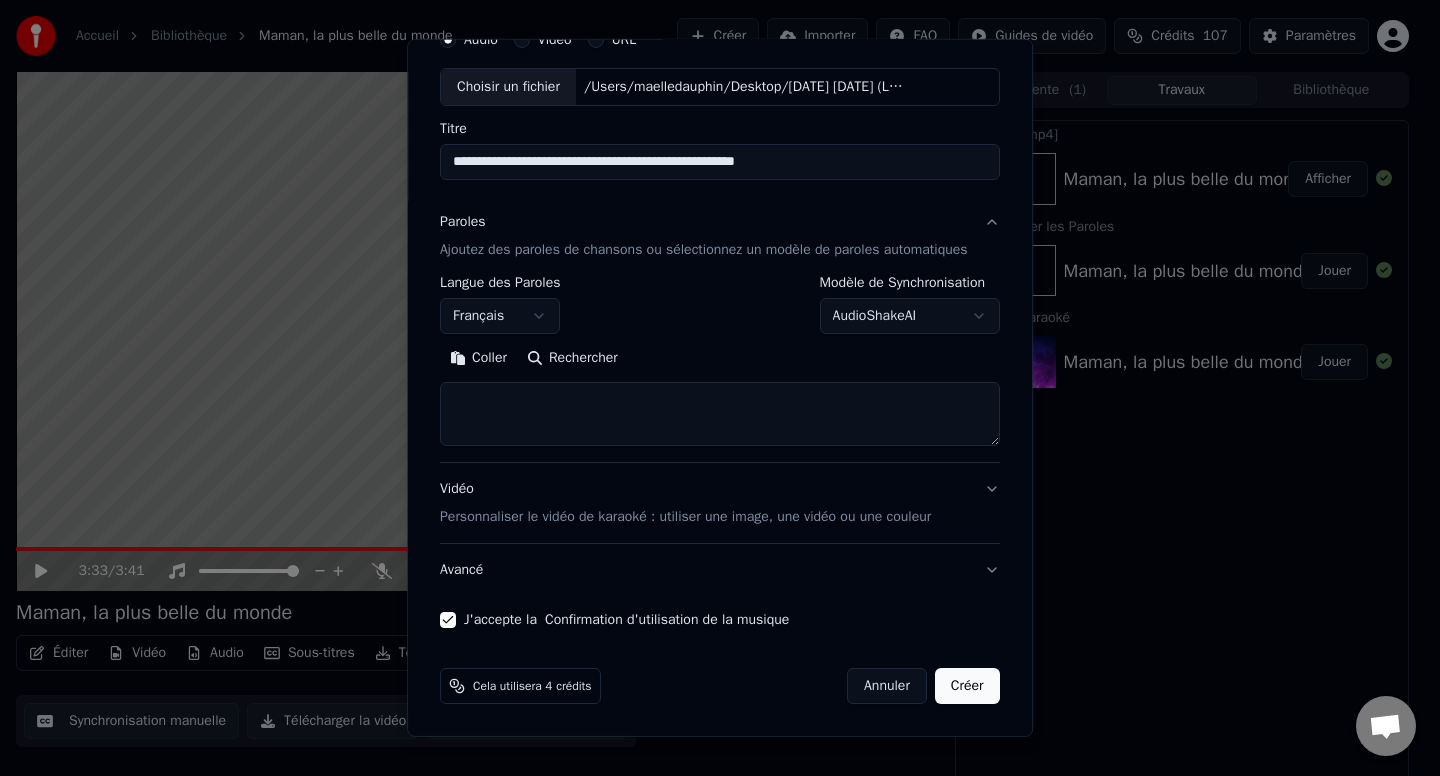 click on "Créer" at bounding box center [967, 686] 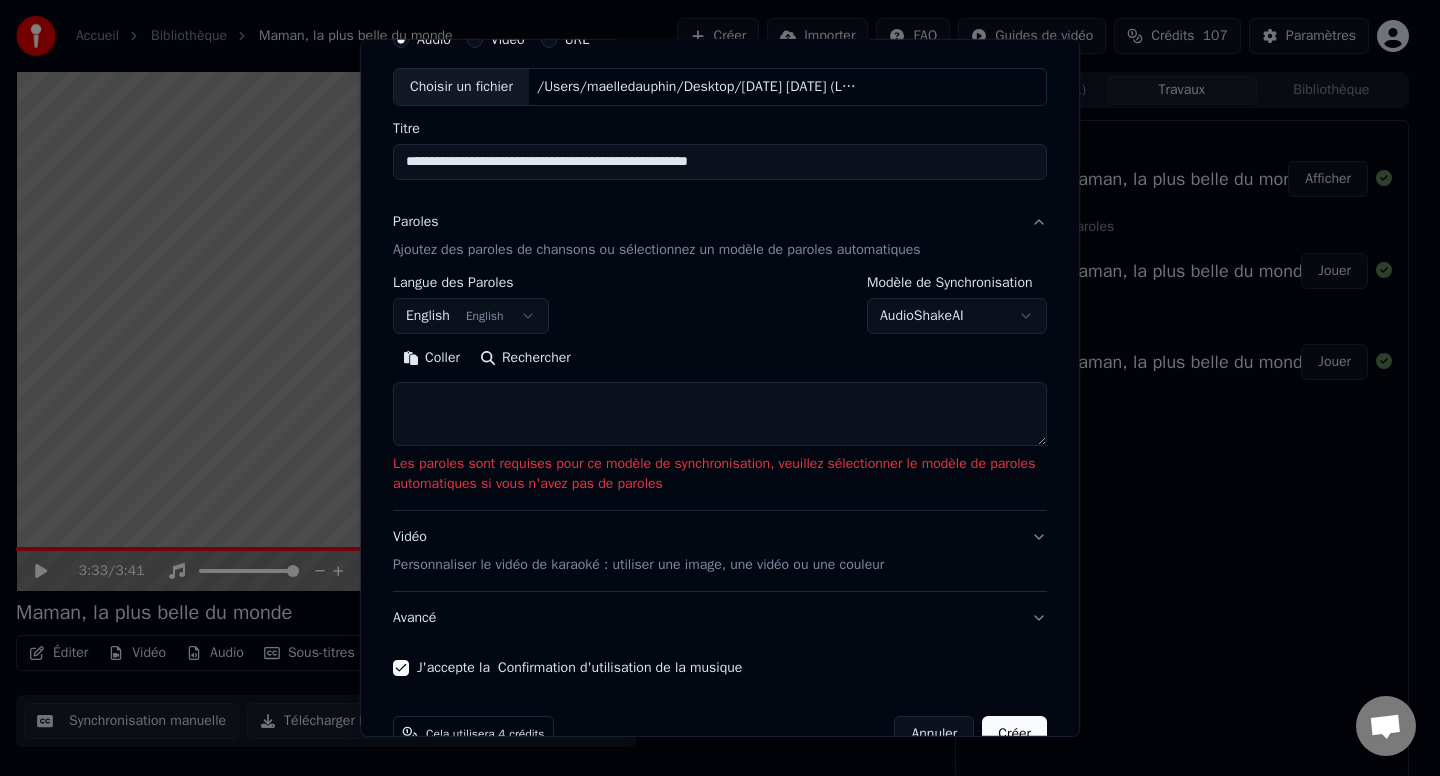 click on "**********" at bounding box center (720, 386) 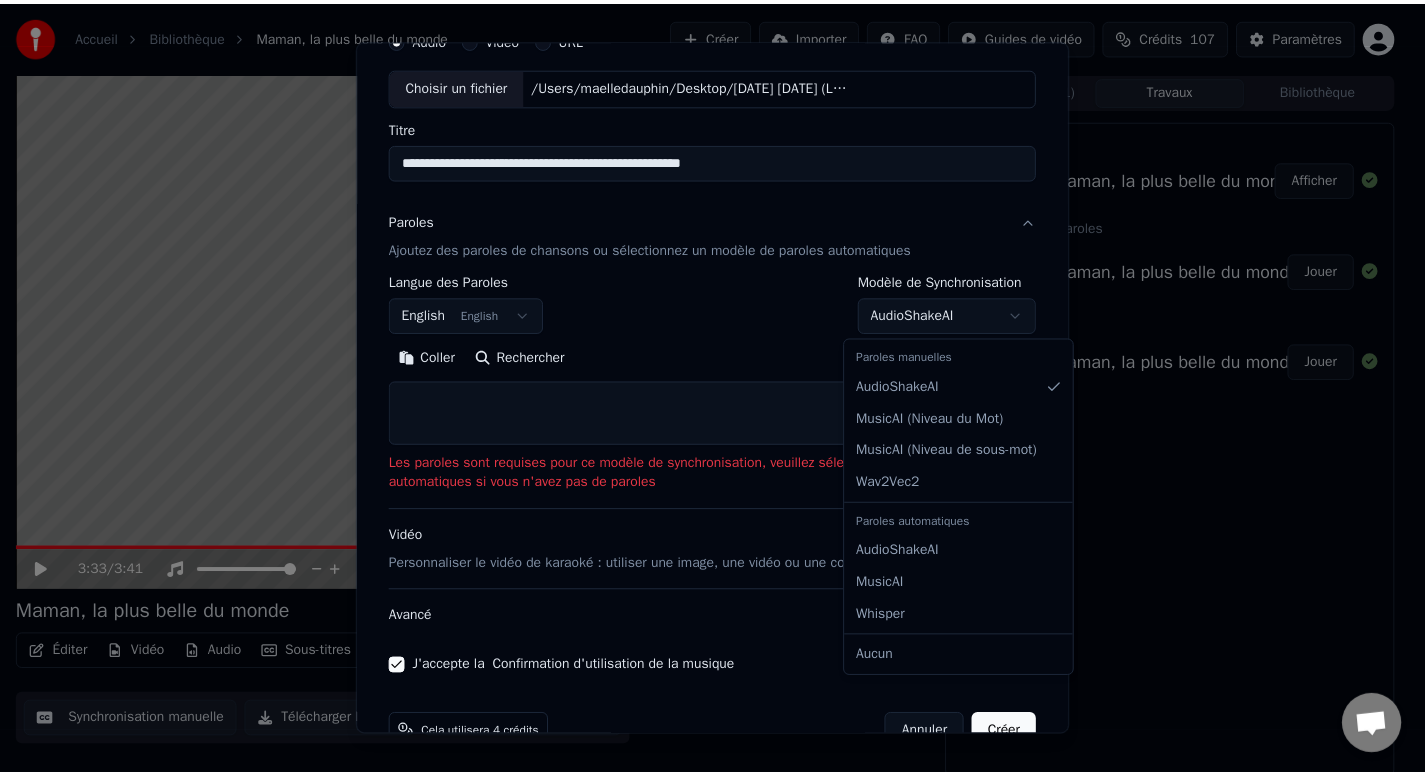 scroll, scrollTop: 0, scrollLeft: 0, axis: both 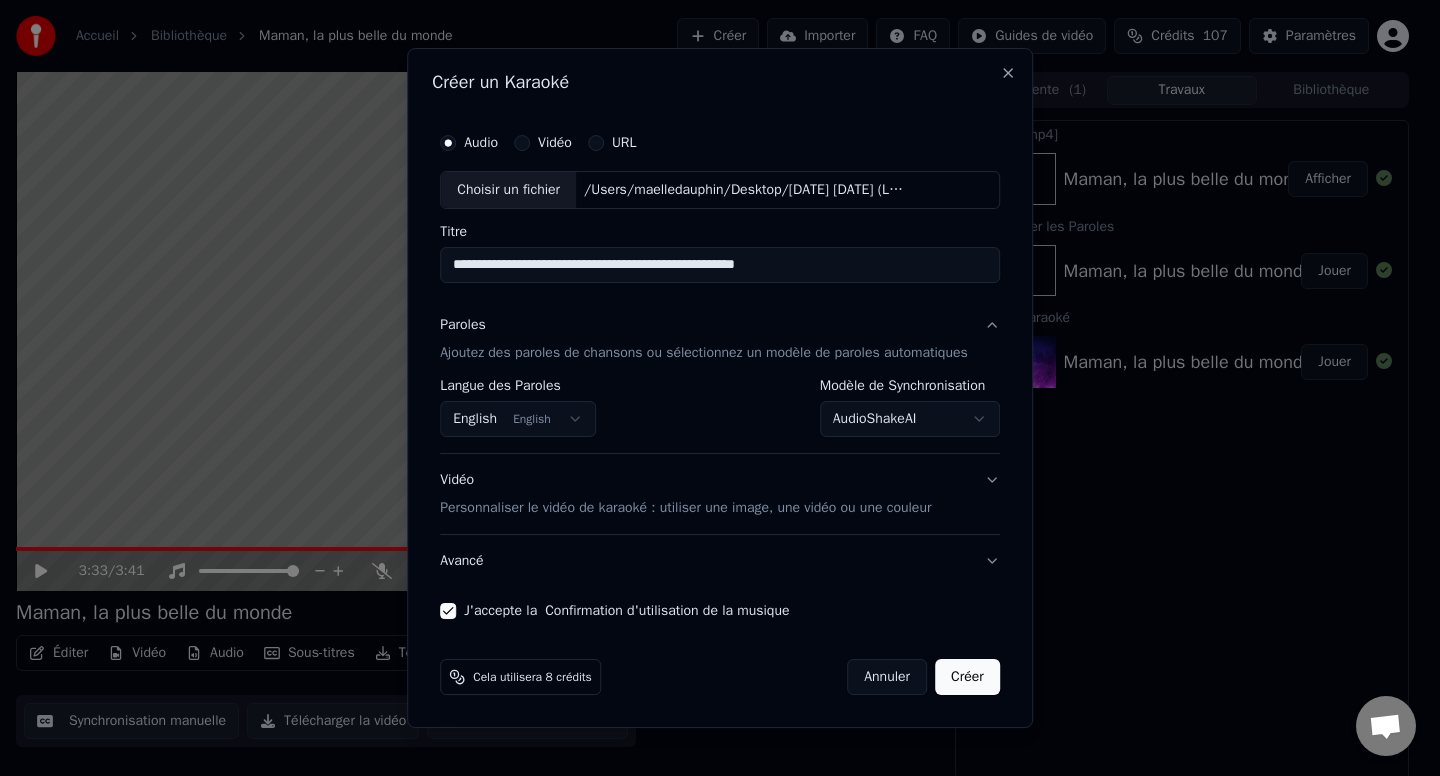 click on "Créer" at bounding box center (967, 677) 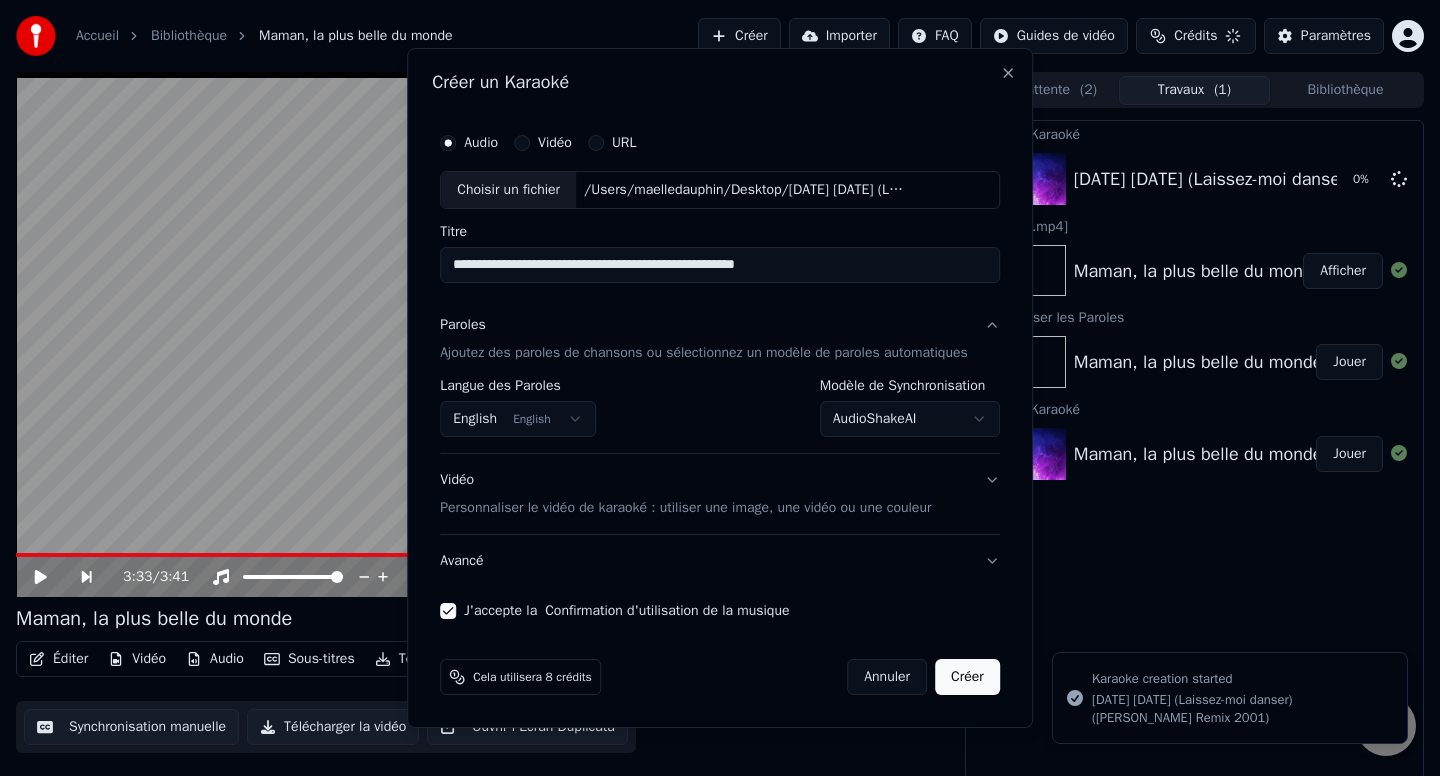 select on "**********" 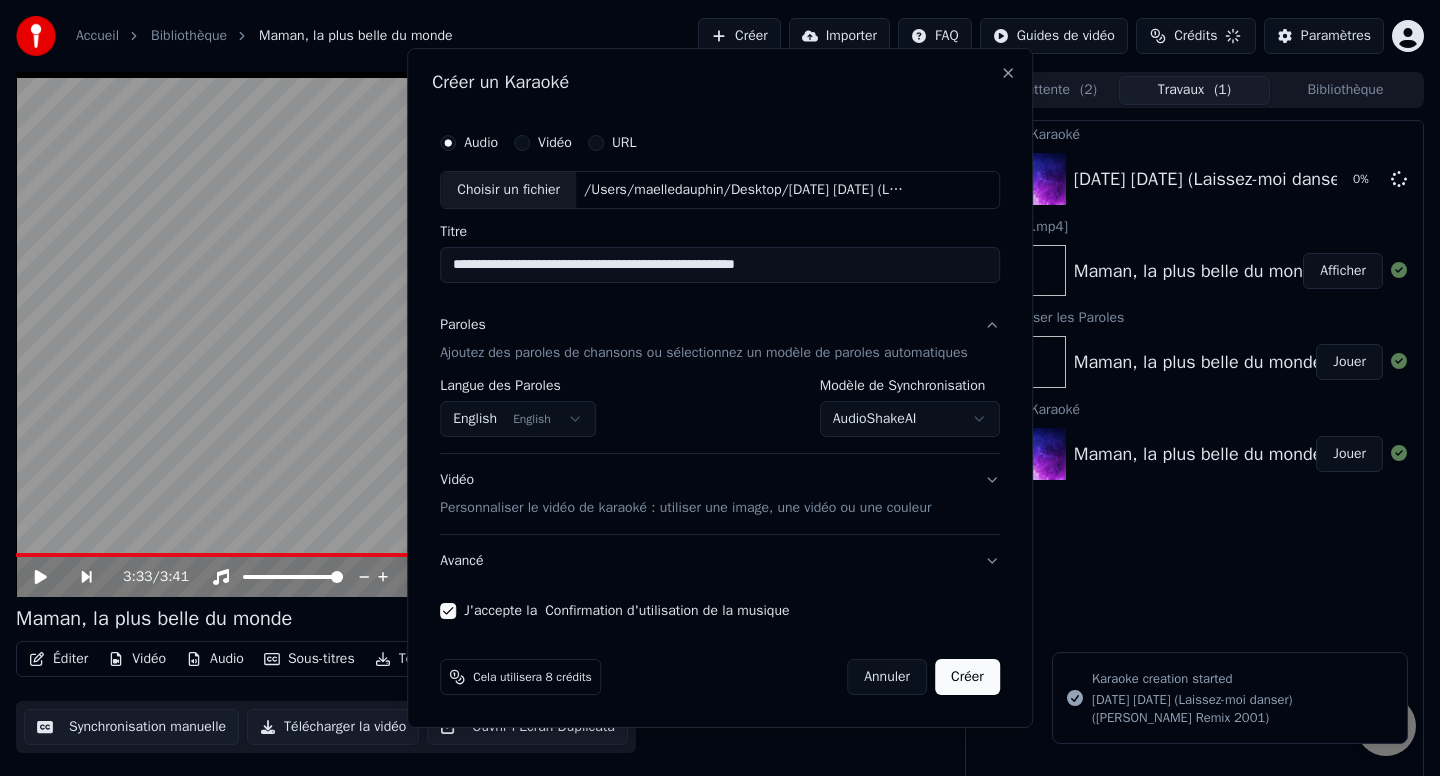 type 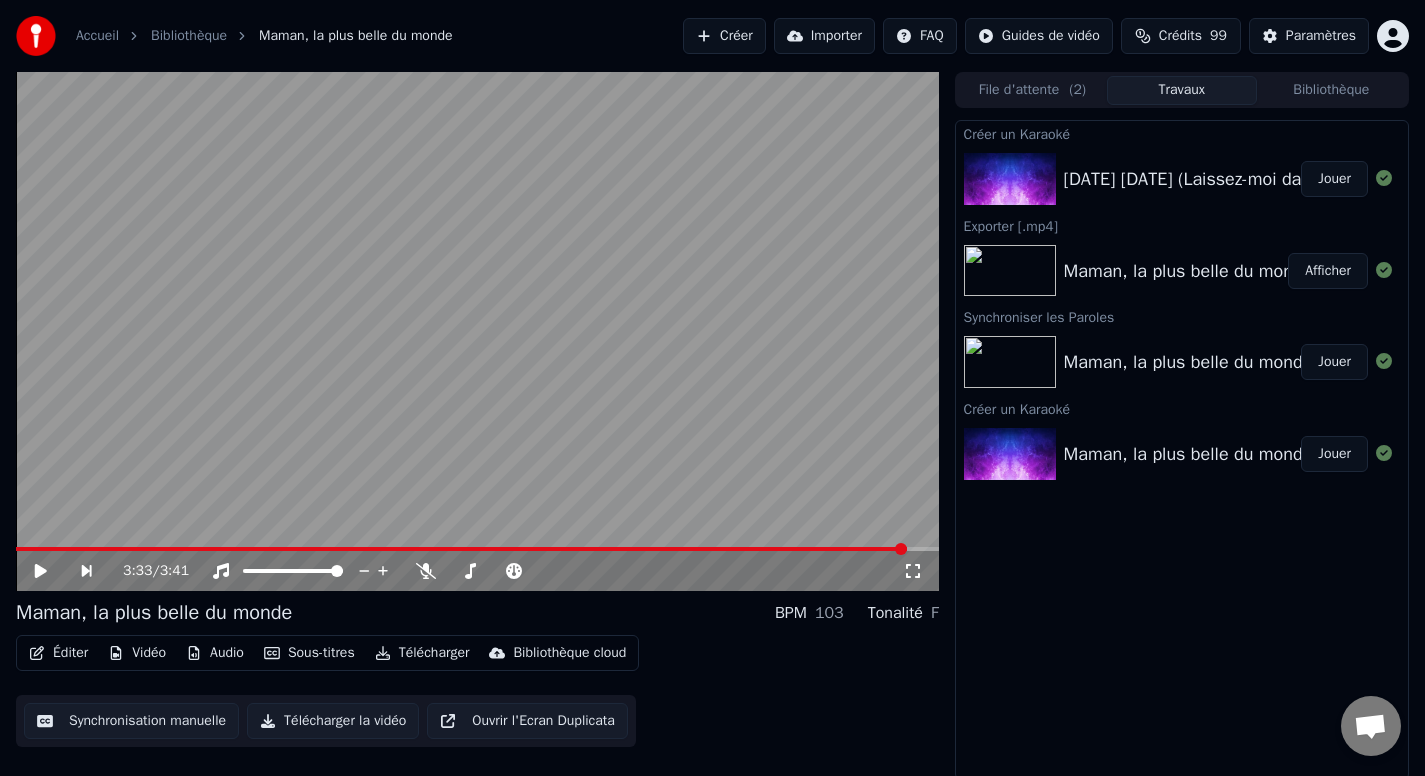 click on "Jouer" at bounding box center [1334, 179] 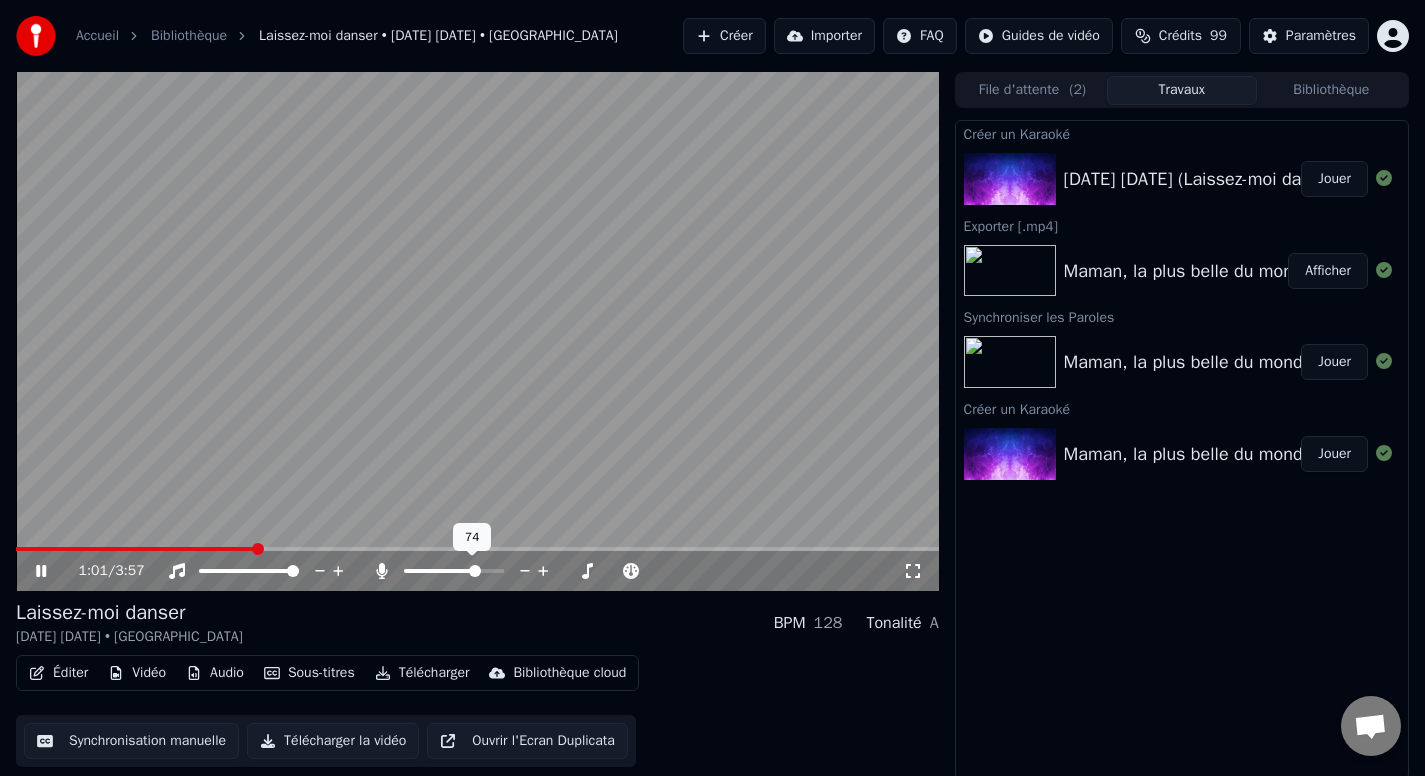 click at bounding box center (472, 571) 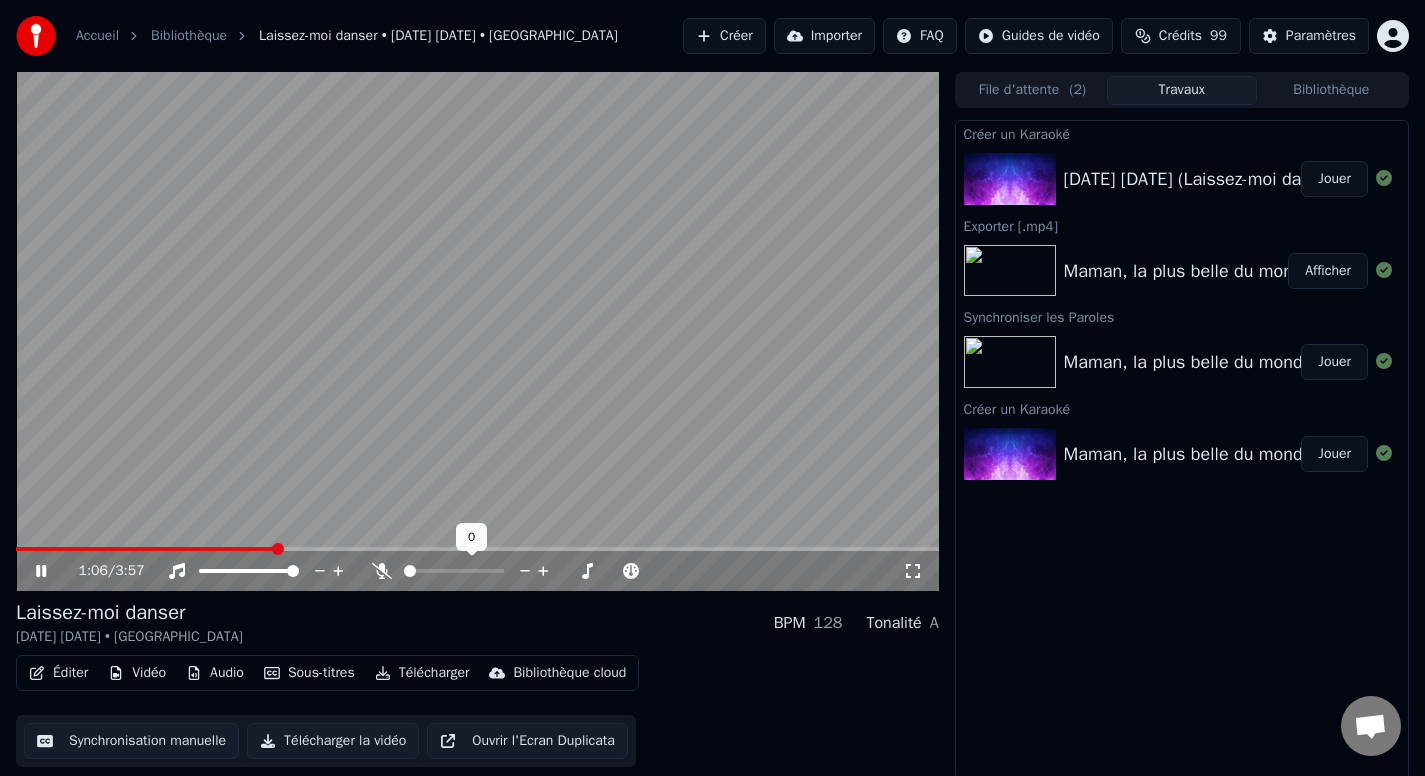 click at bounding box center (404, 571) 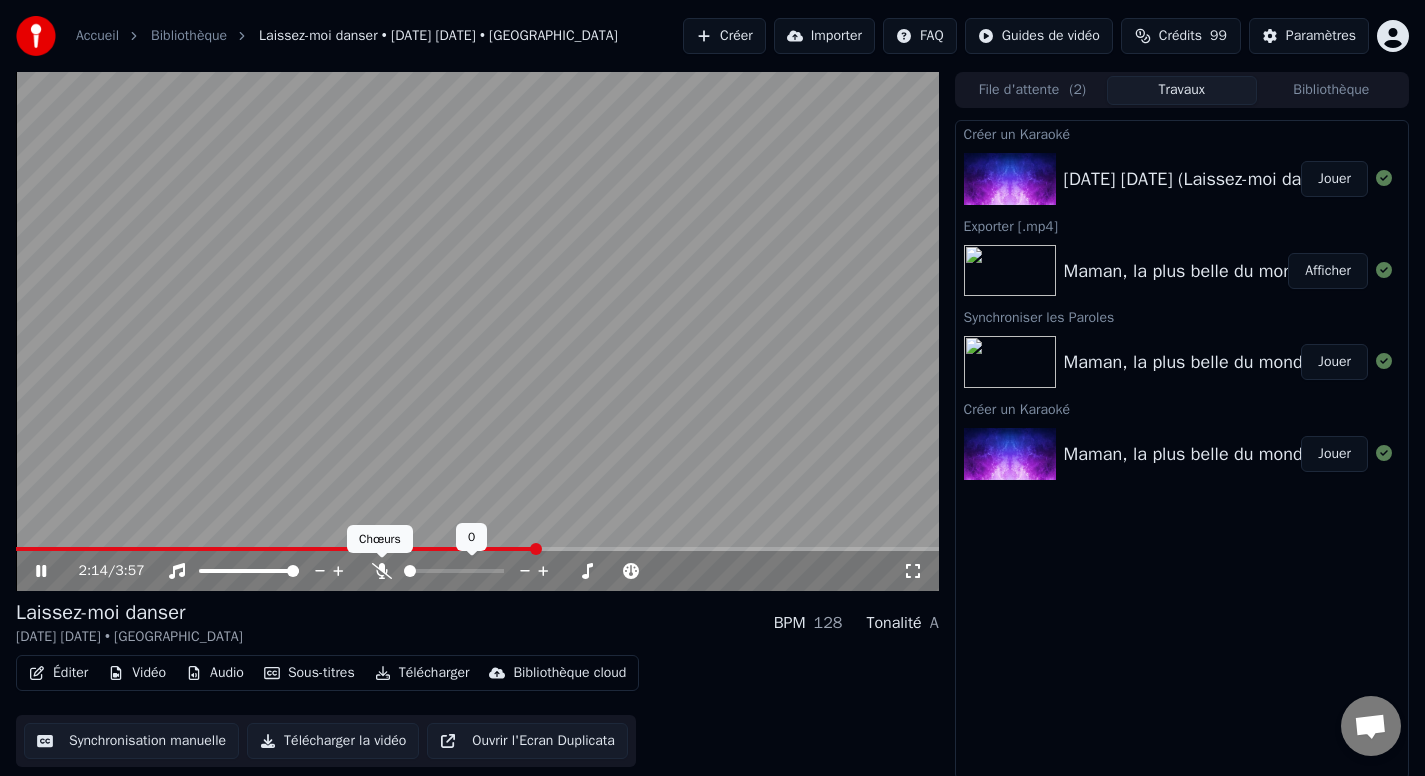 click 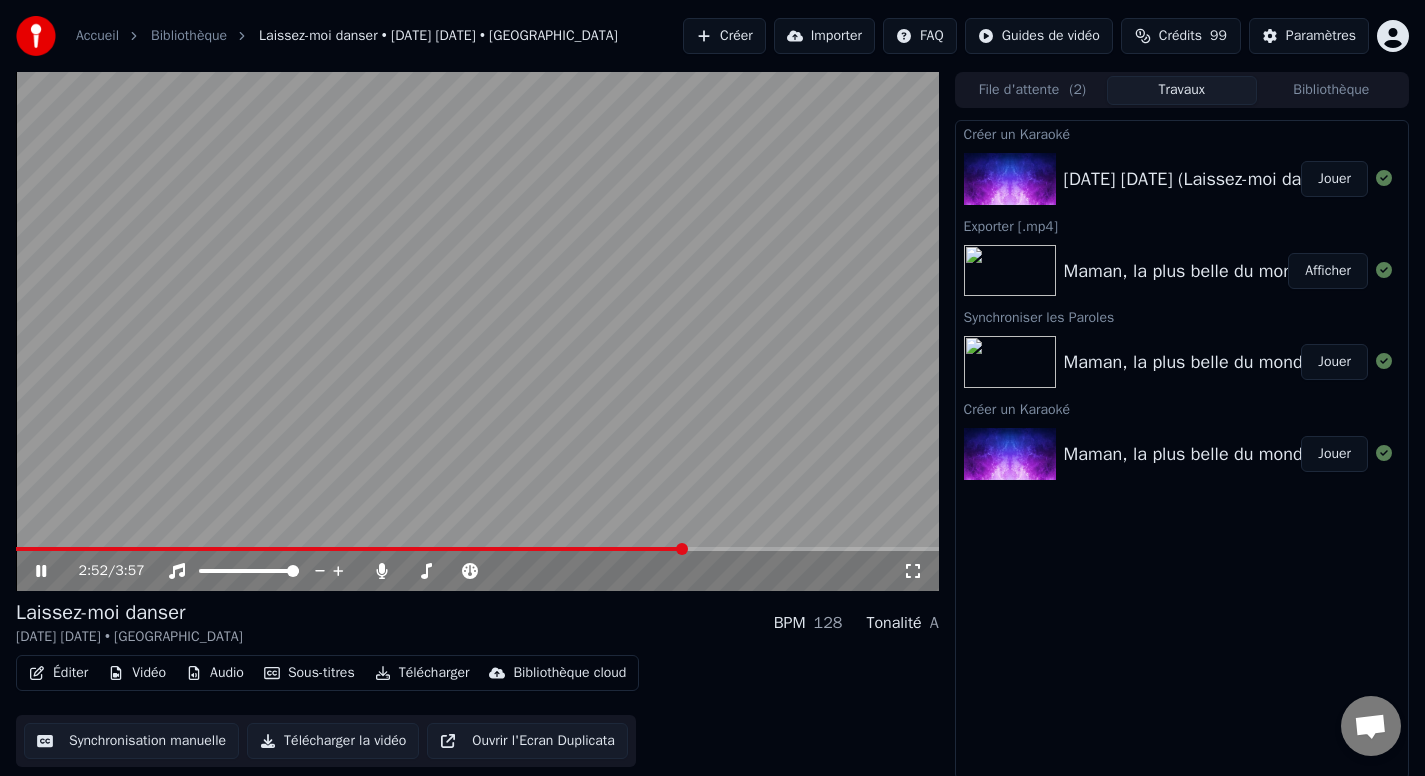 click at bounding box center [477, 331] 